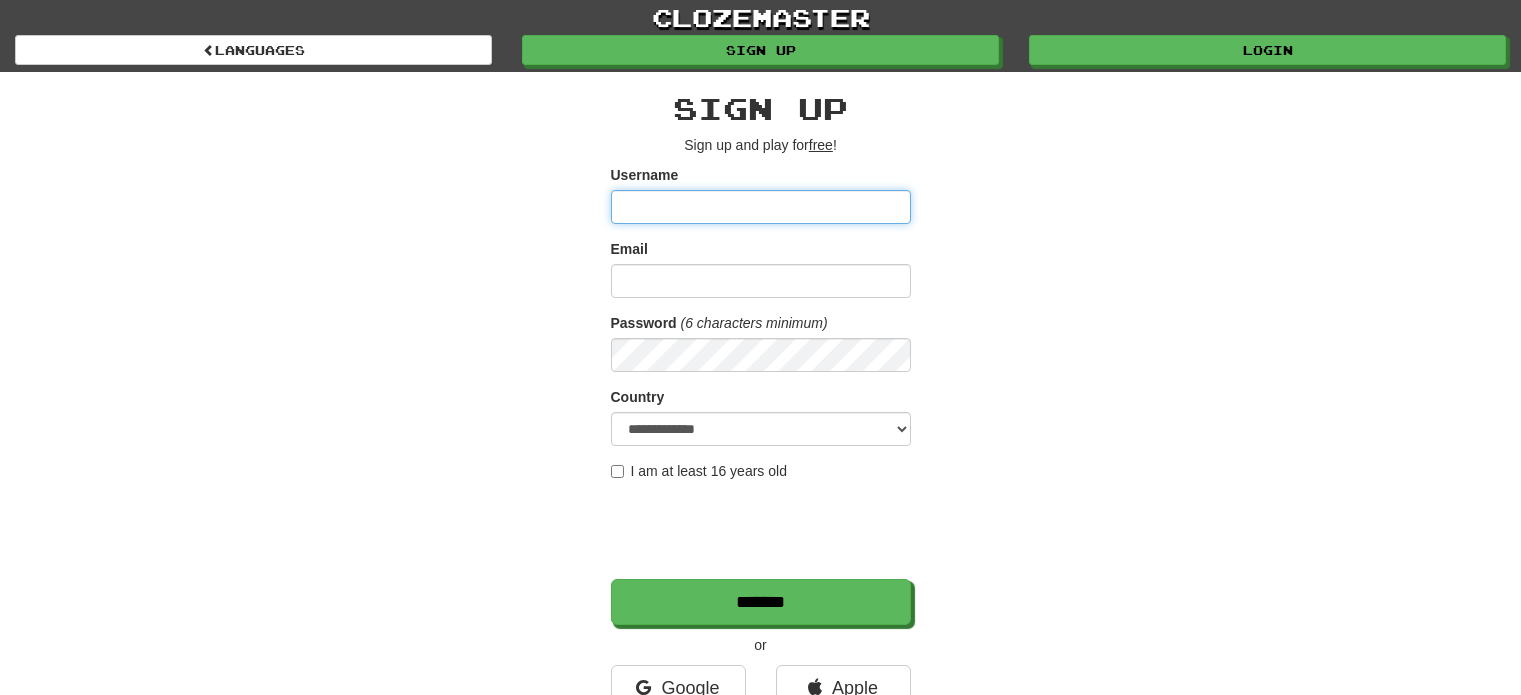 scroll, scrollTop: 0, scrollLeft: 0, axis: both 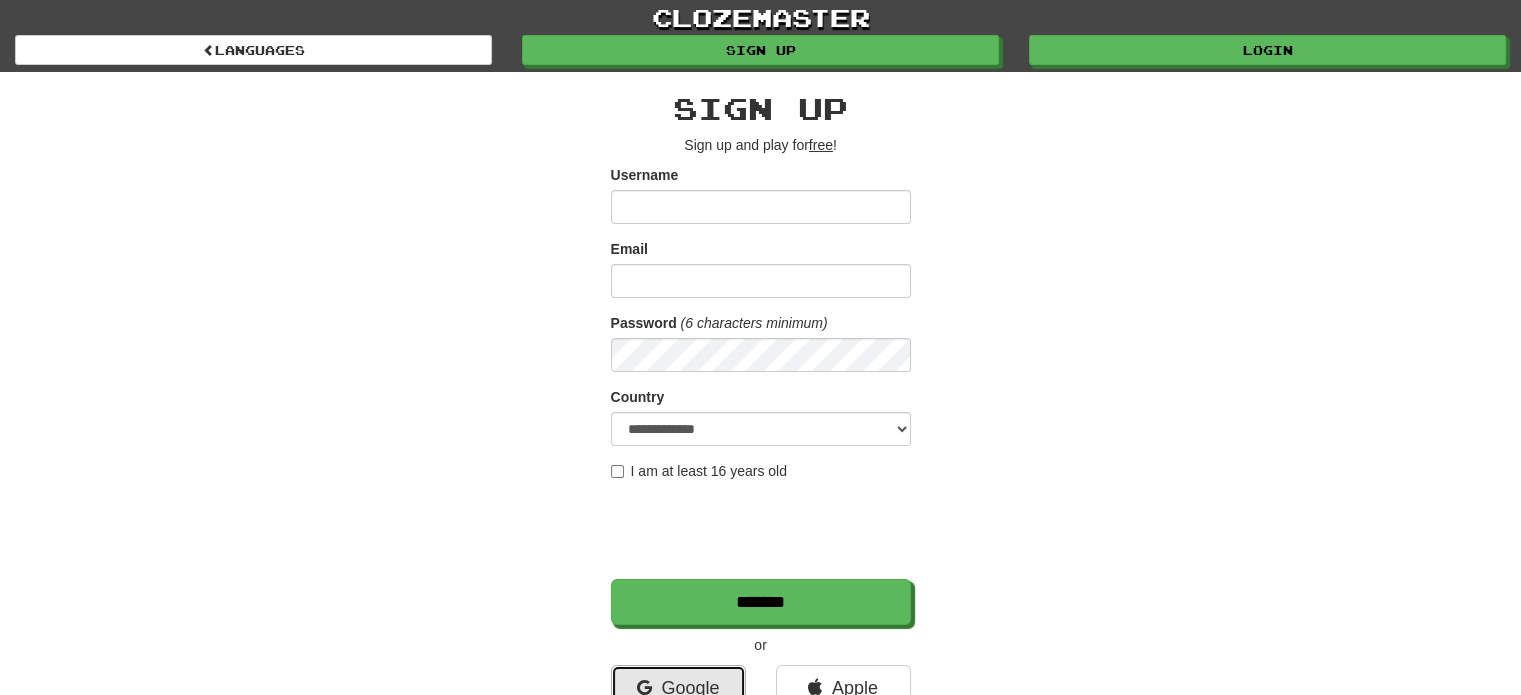 click on "Google" at bounding box center [678, 688] 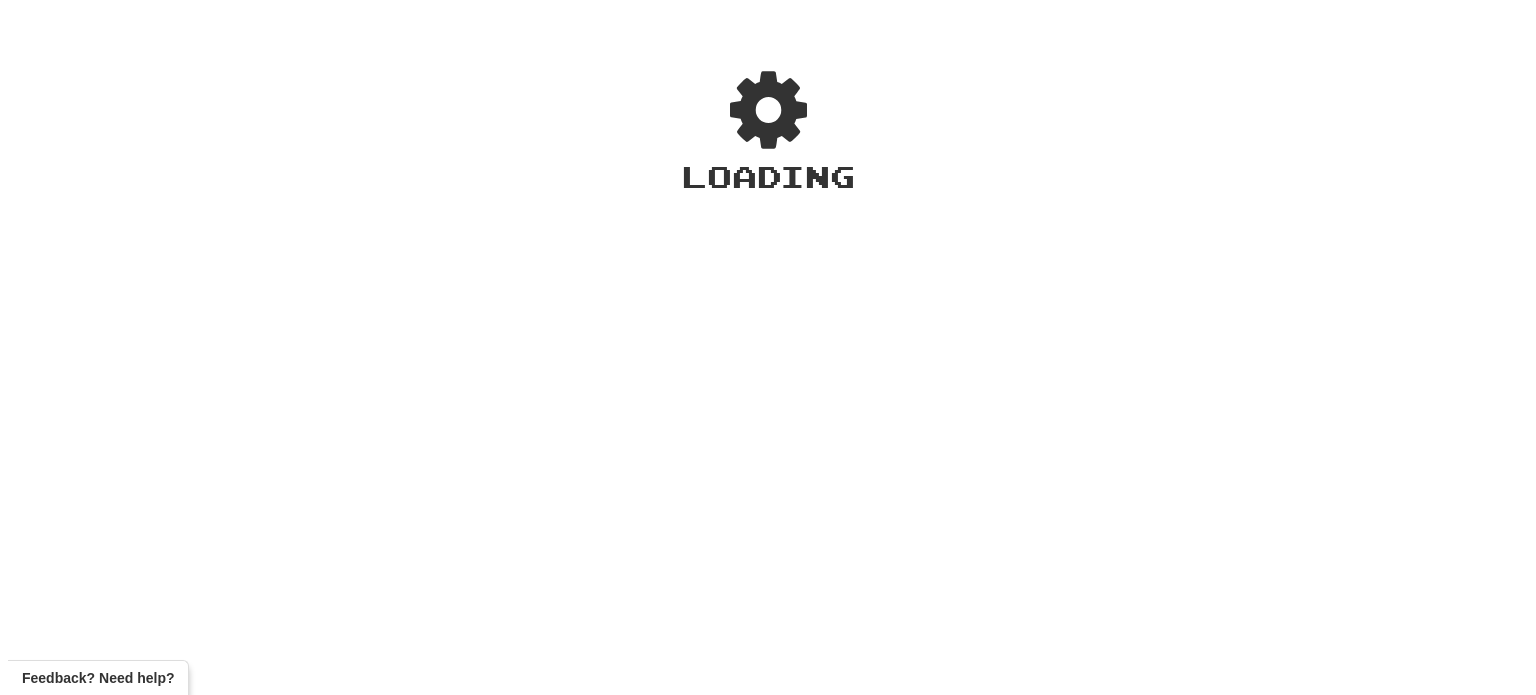scroll, scrollTop: 0, scrollLeft: 0, axis: both 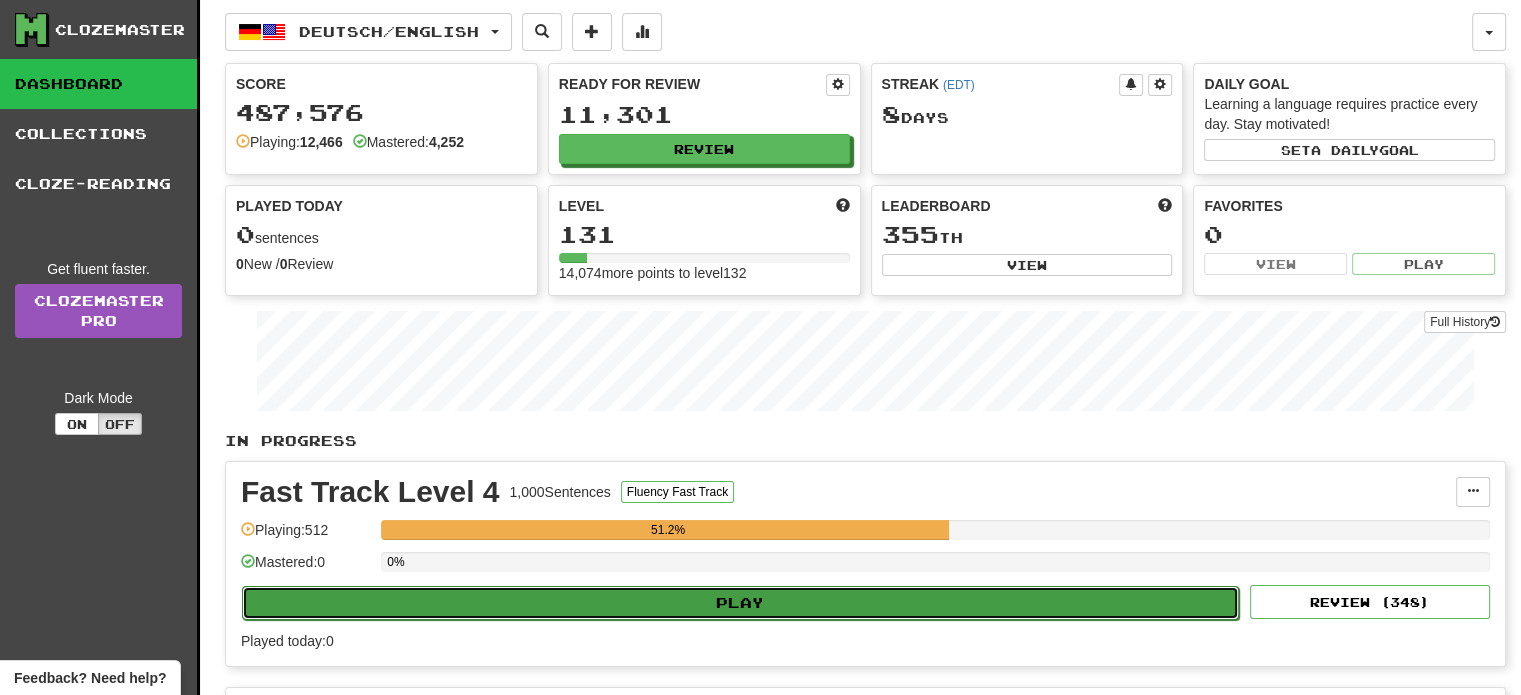 click on "Play" at bounding box center [740, 603] 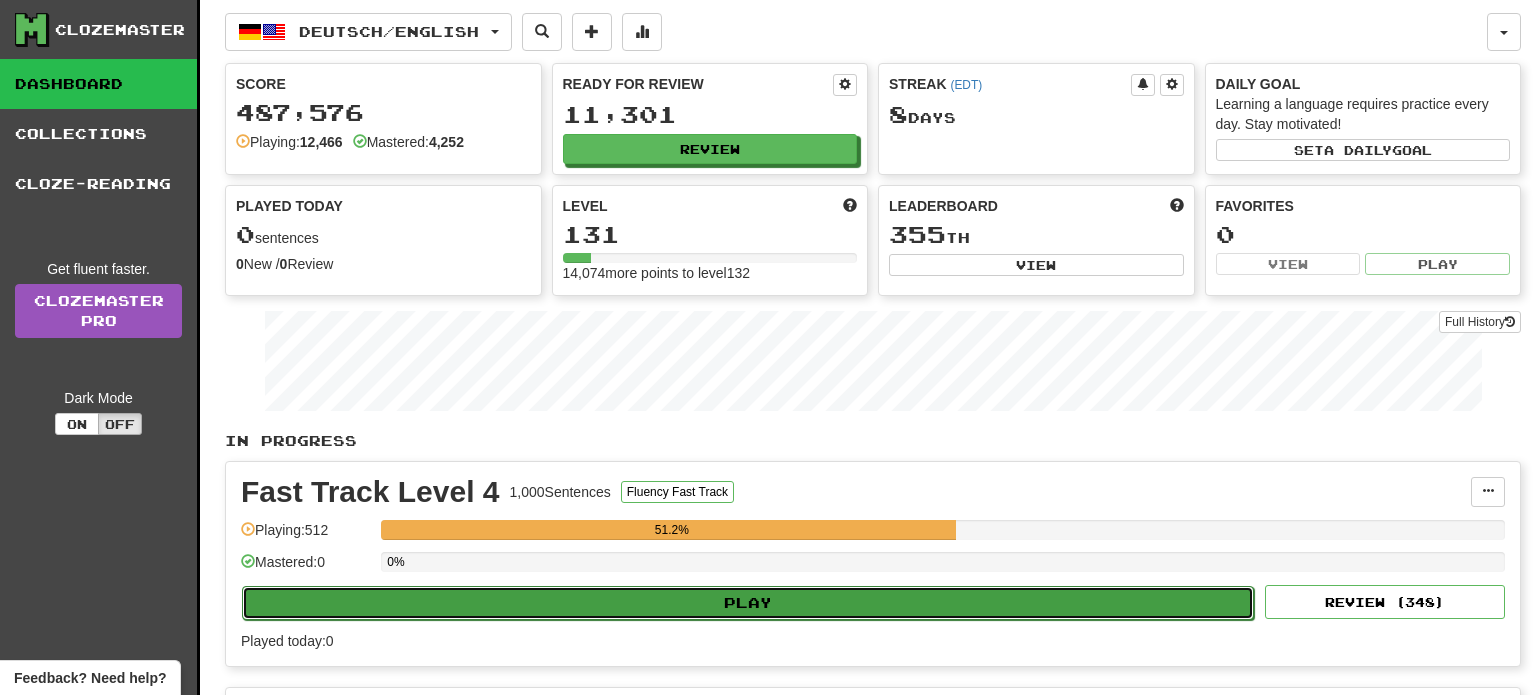 select on "**" 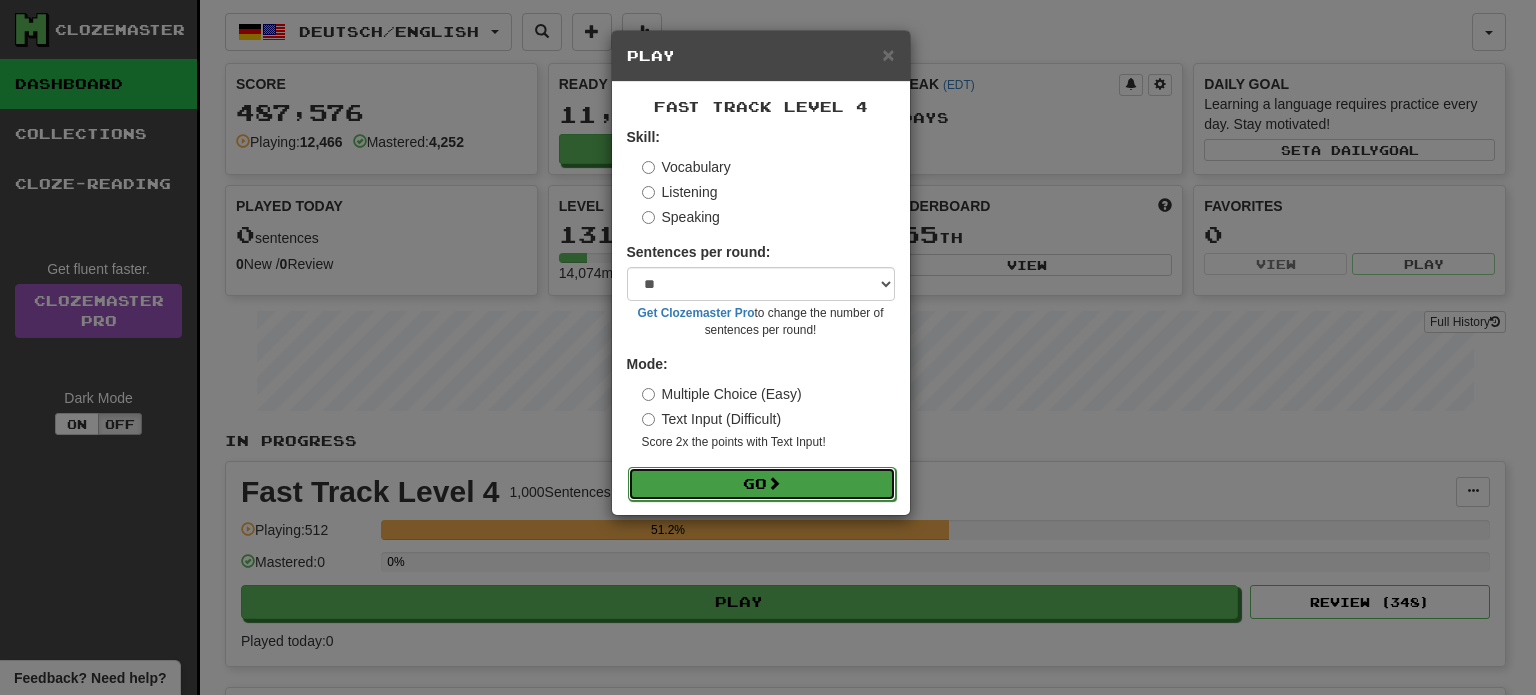 click on "Go" at bounding box center [762, 484] 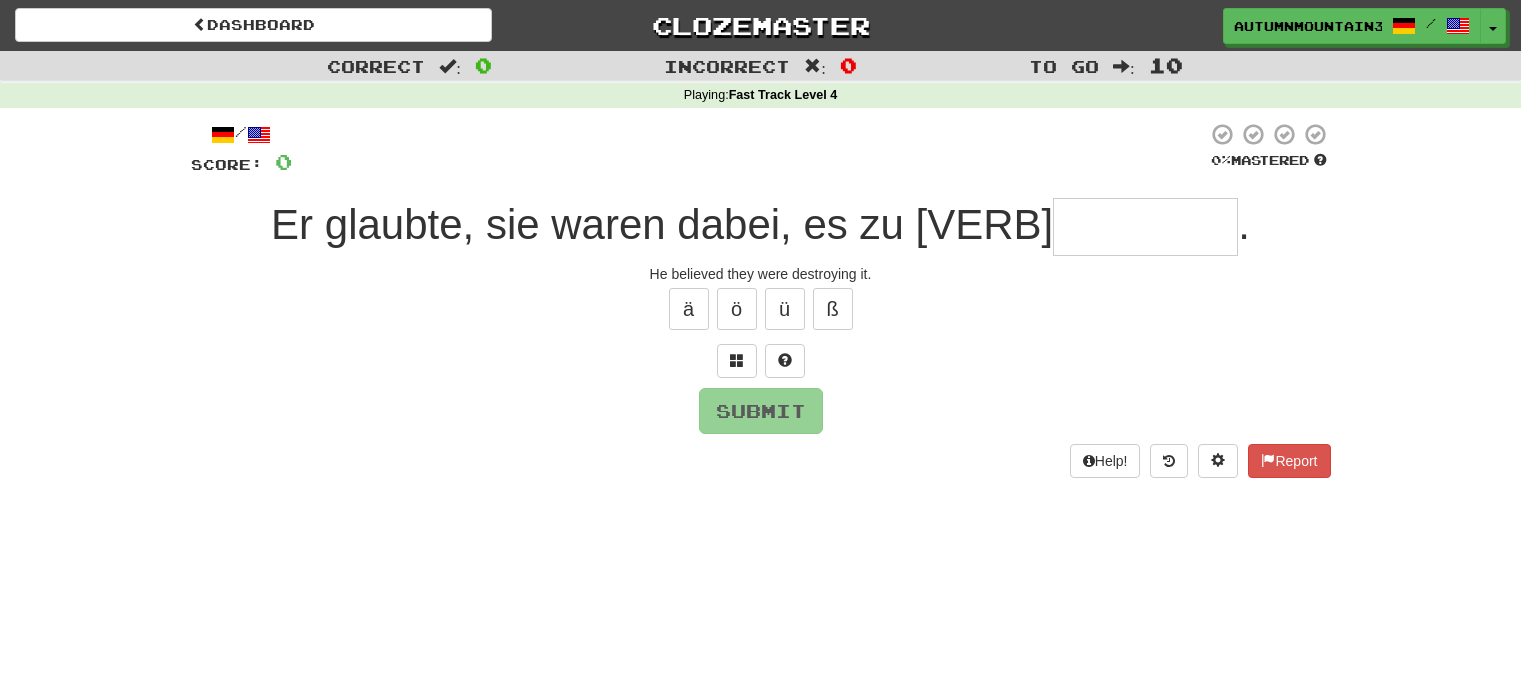 scroll, scrollTop: 0, scrollLeft: 0, axis: both 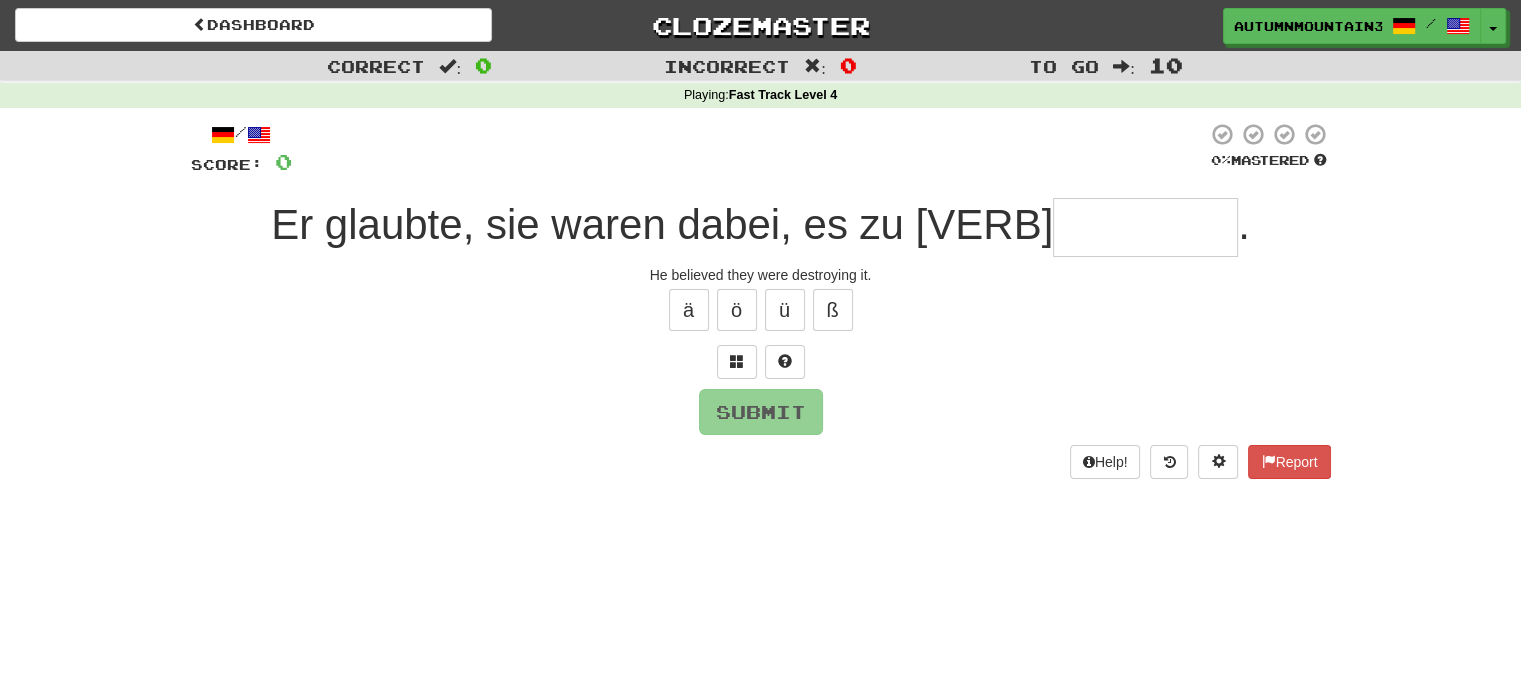 type on "*" 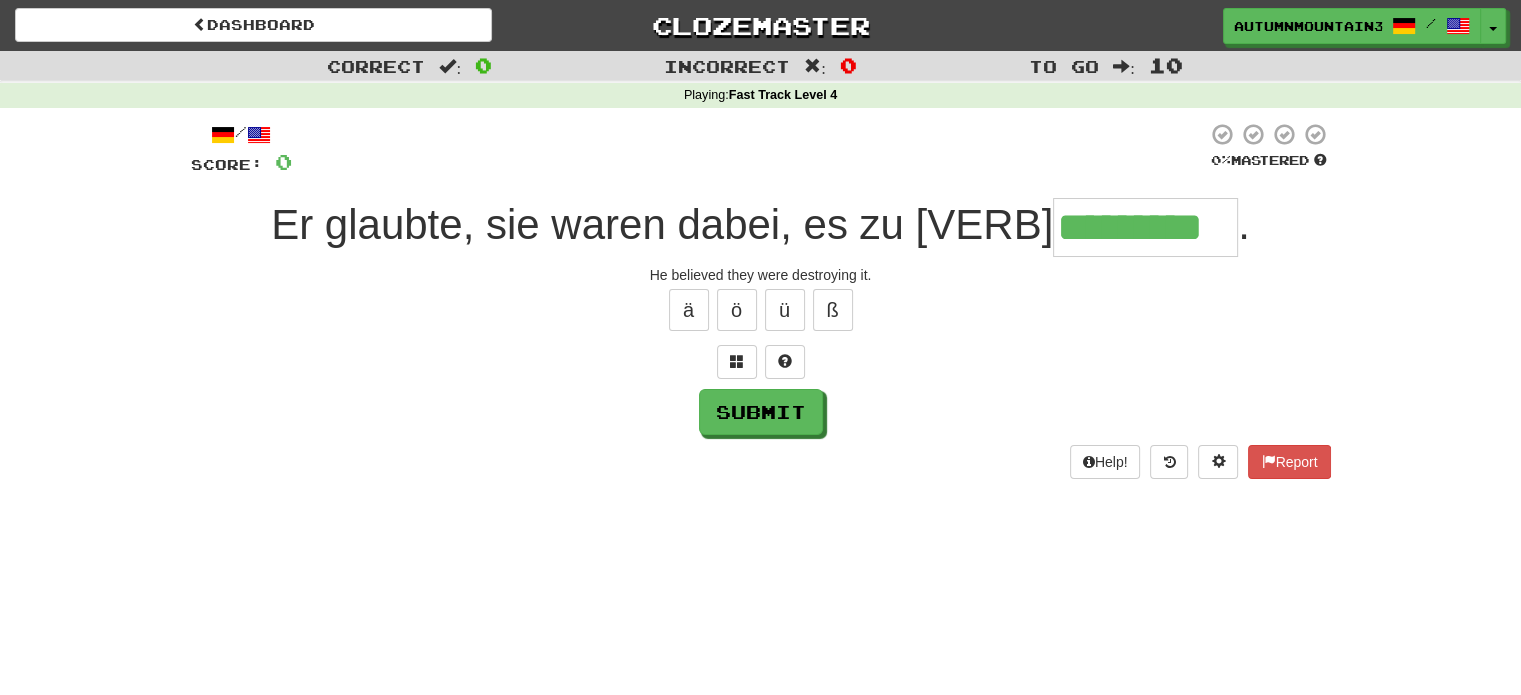 type on "*********" 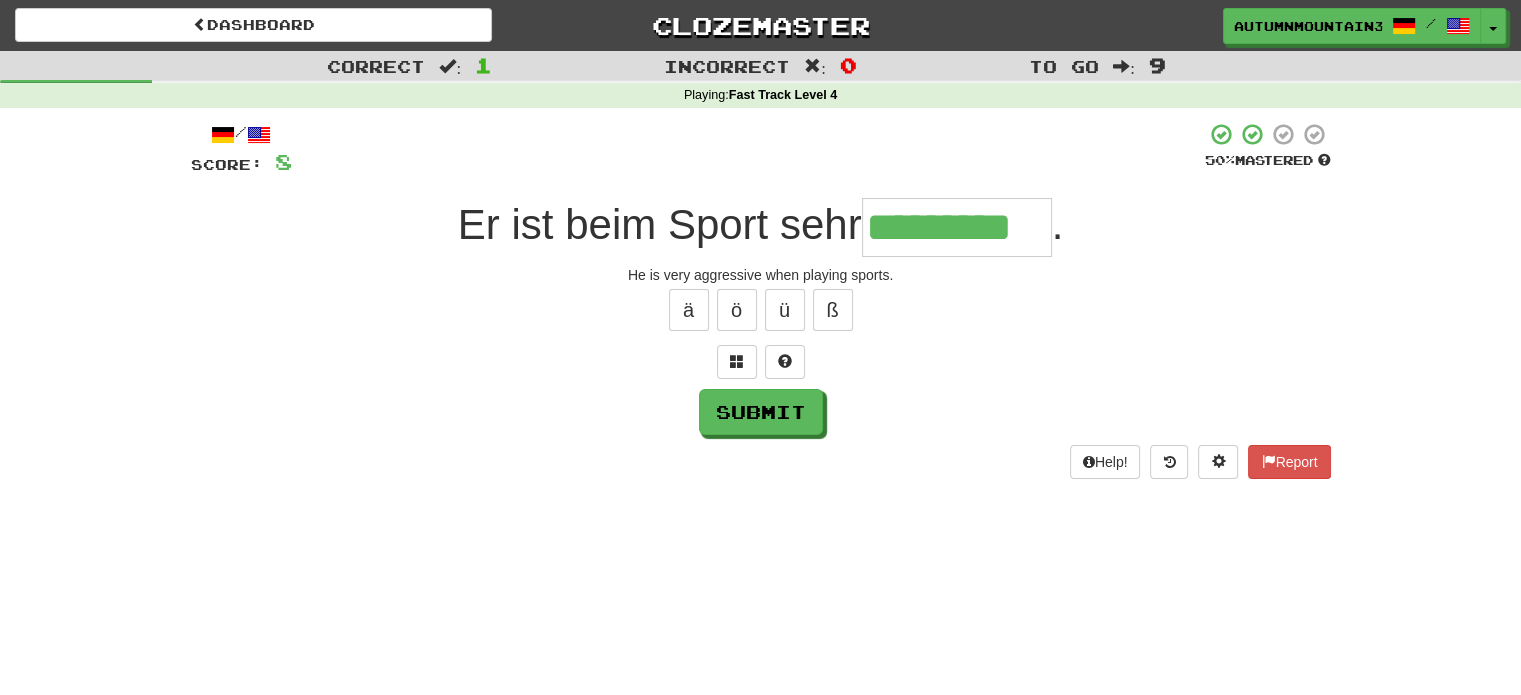 type on "*********" 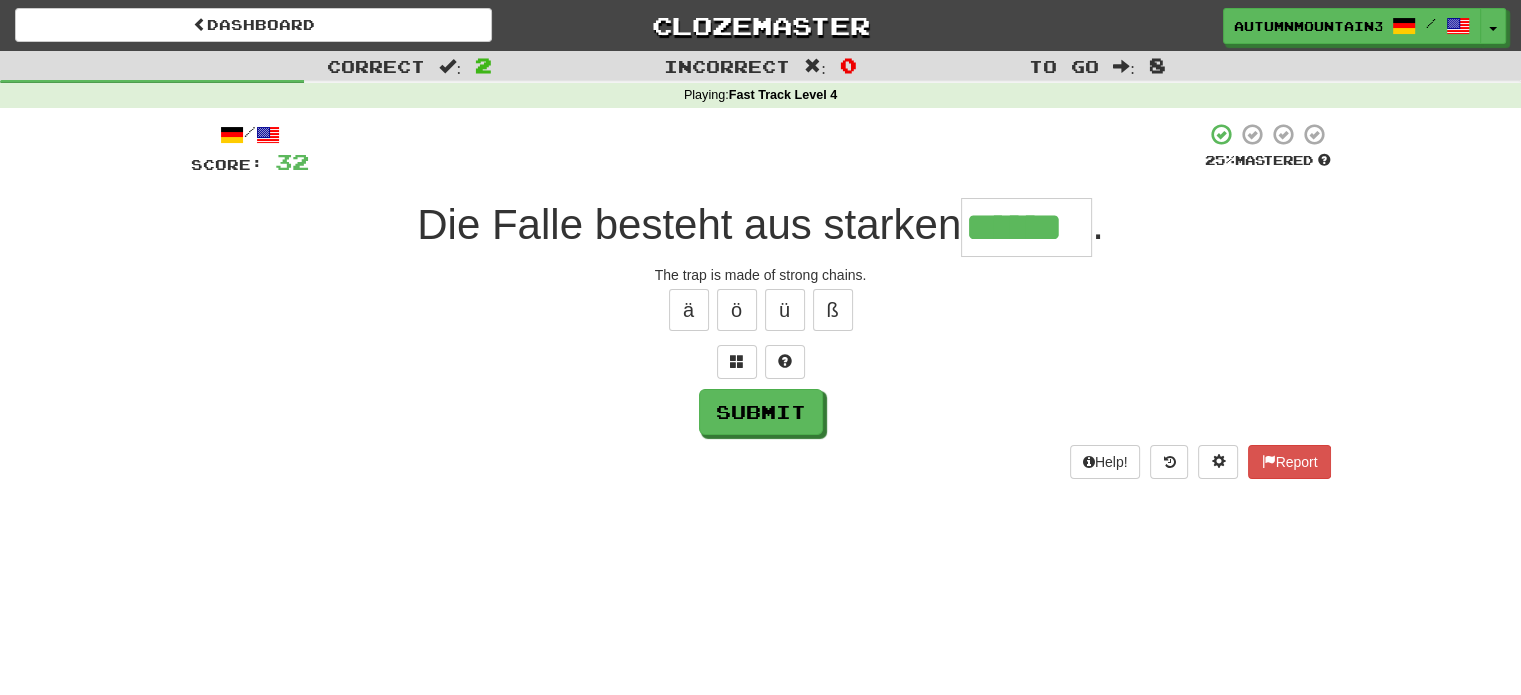 type on "******" 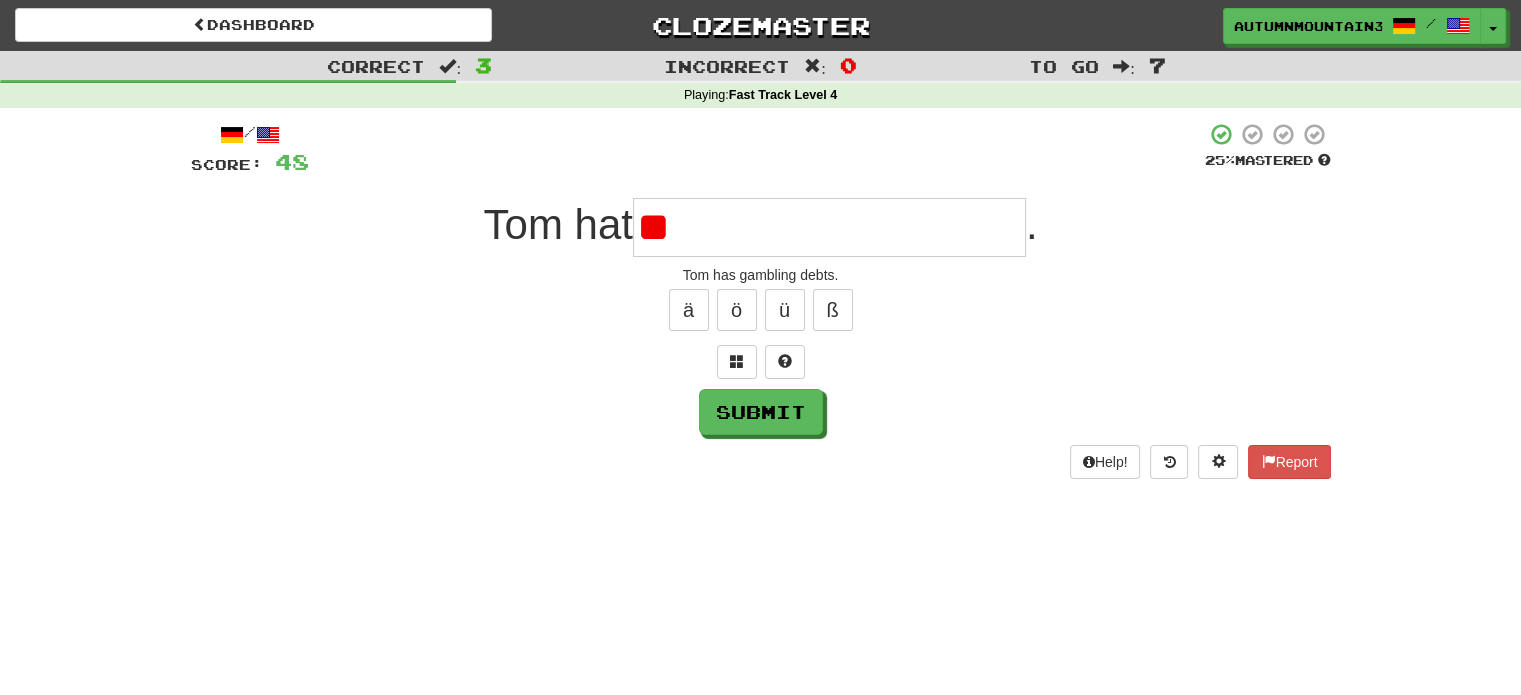 type on "*" 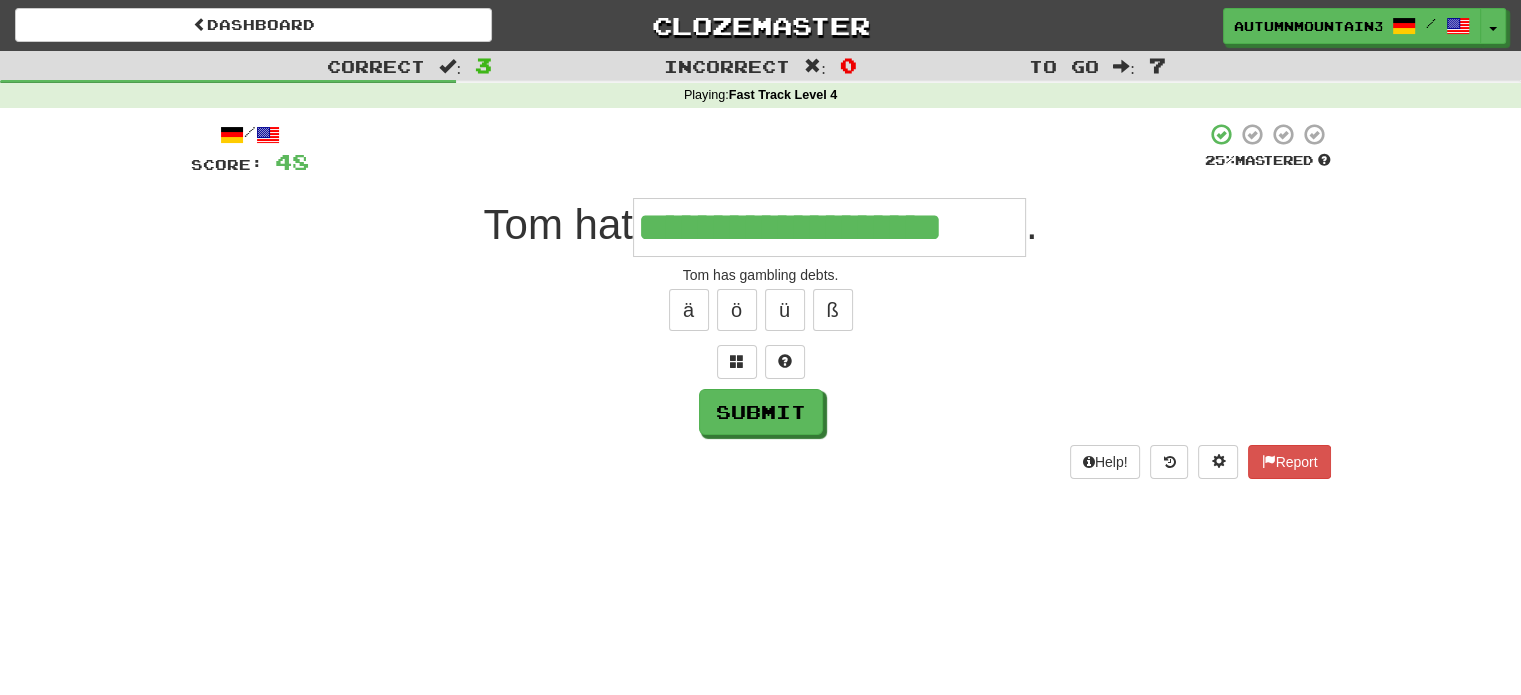 type on "**********" 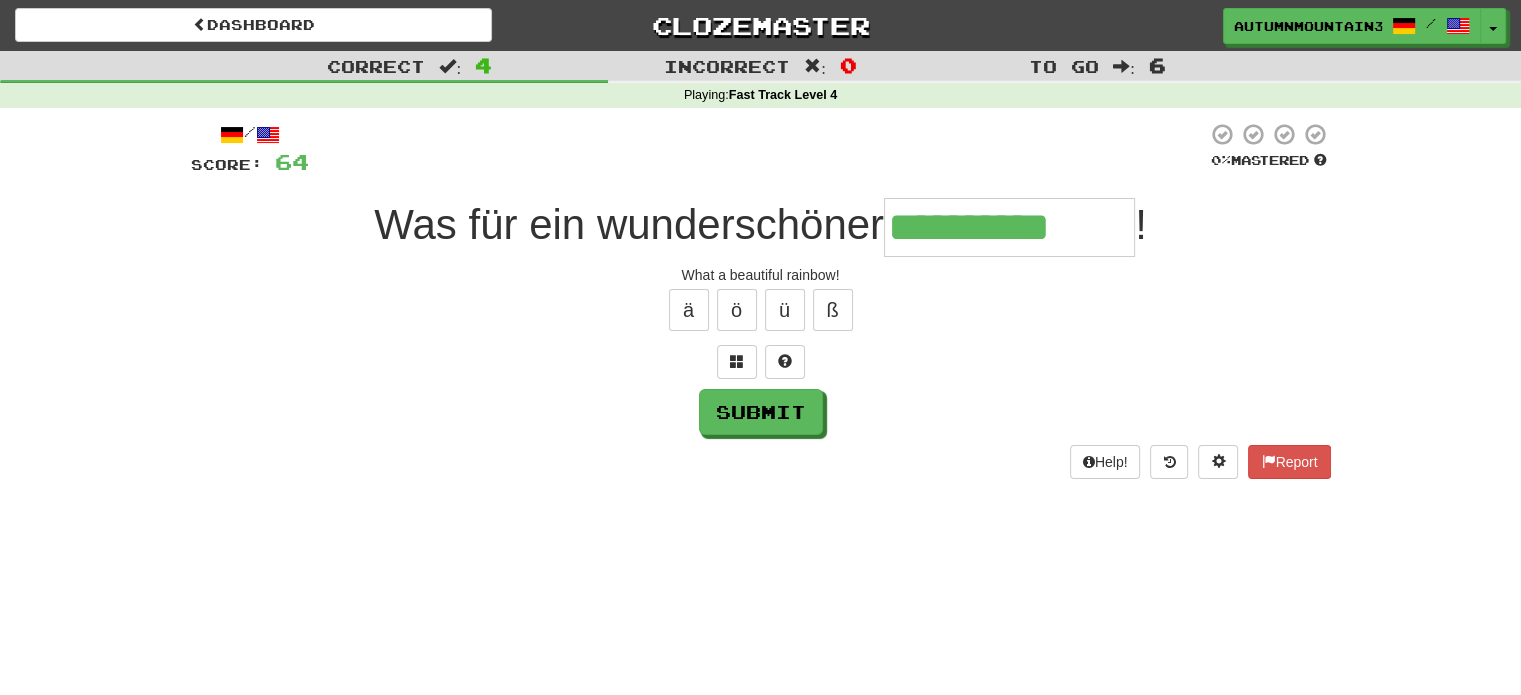 type on "**********" 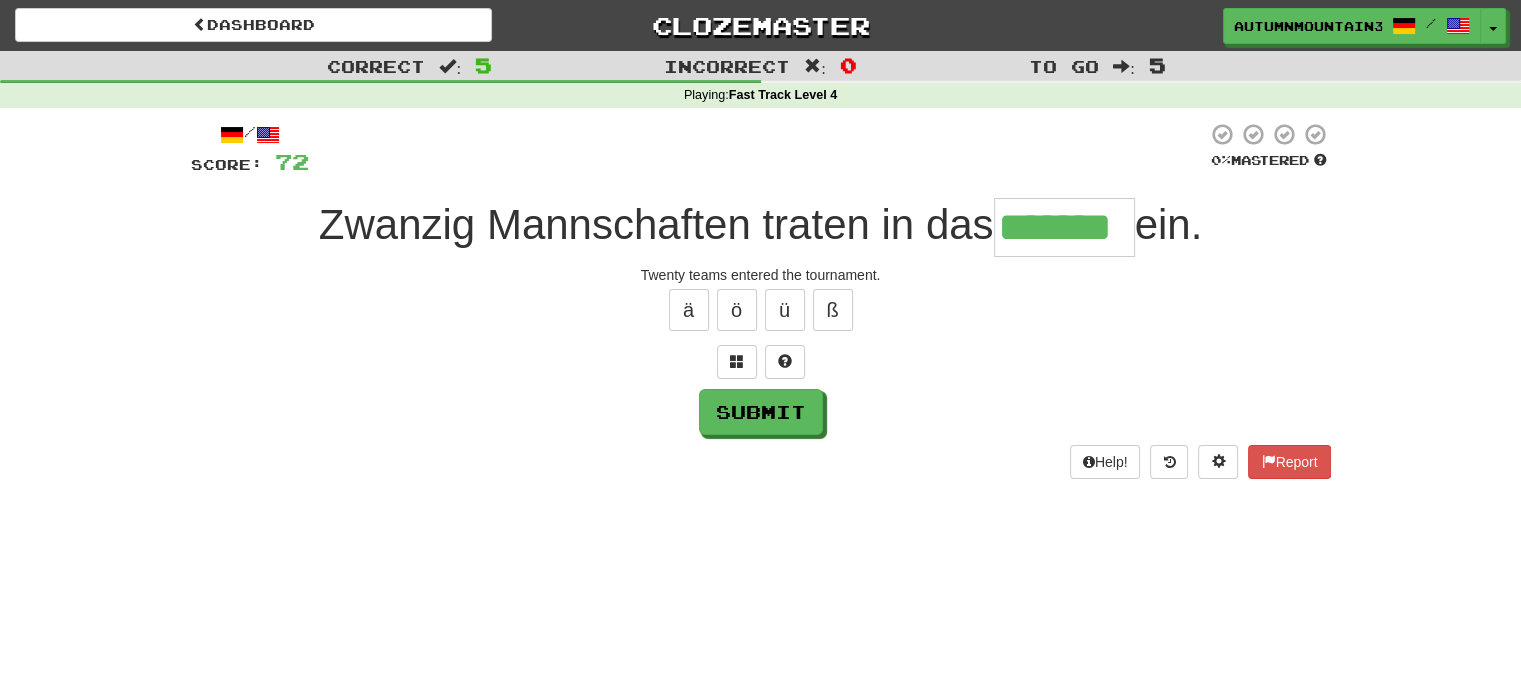 type on "*******" 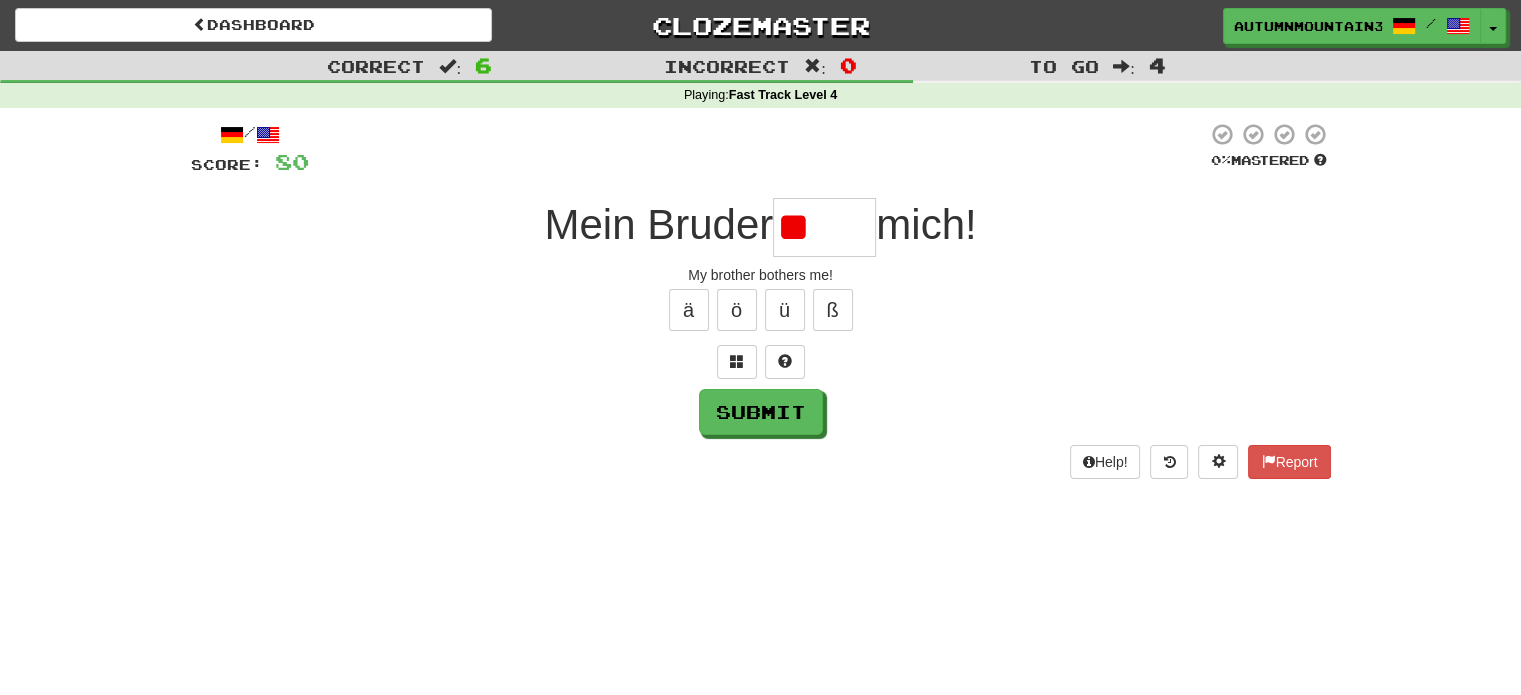type on "*" 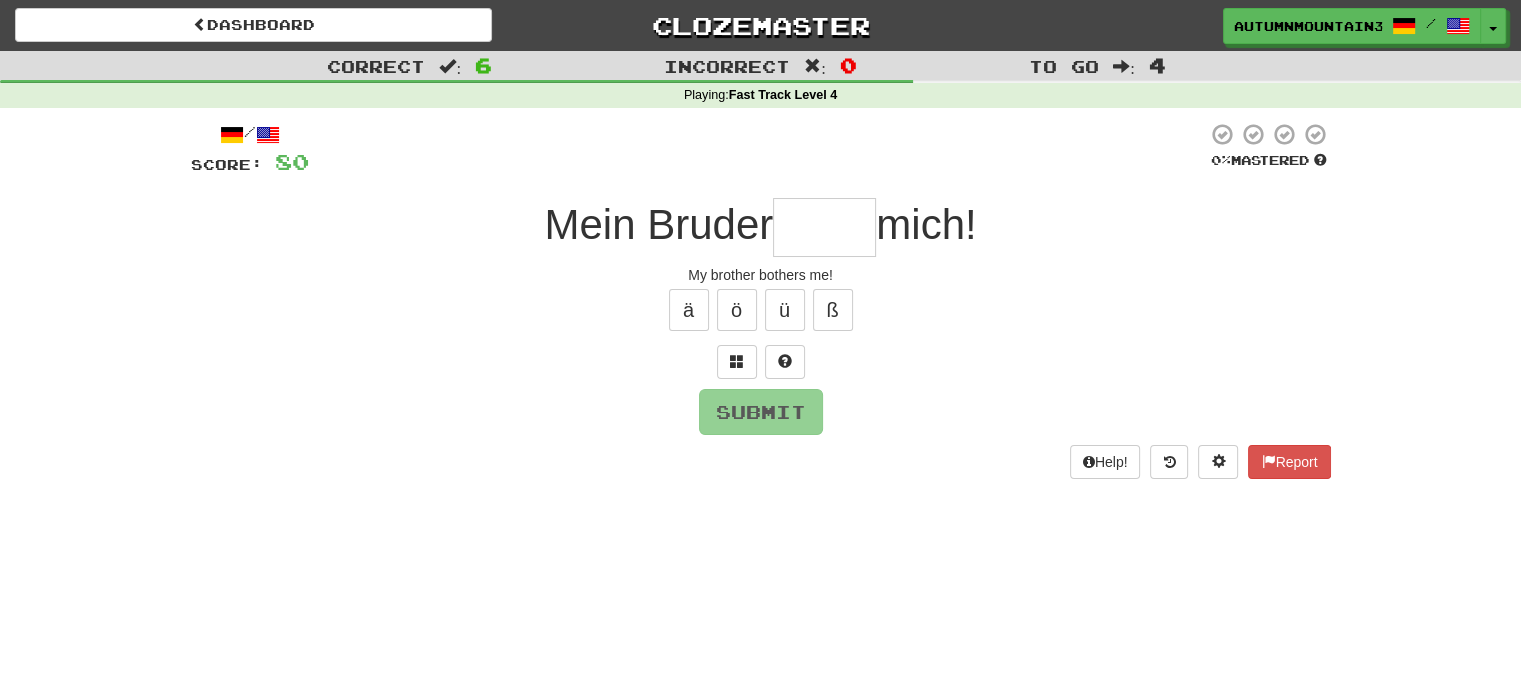 type on "*" 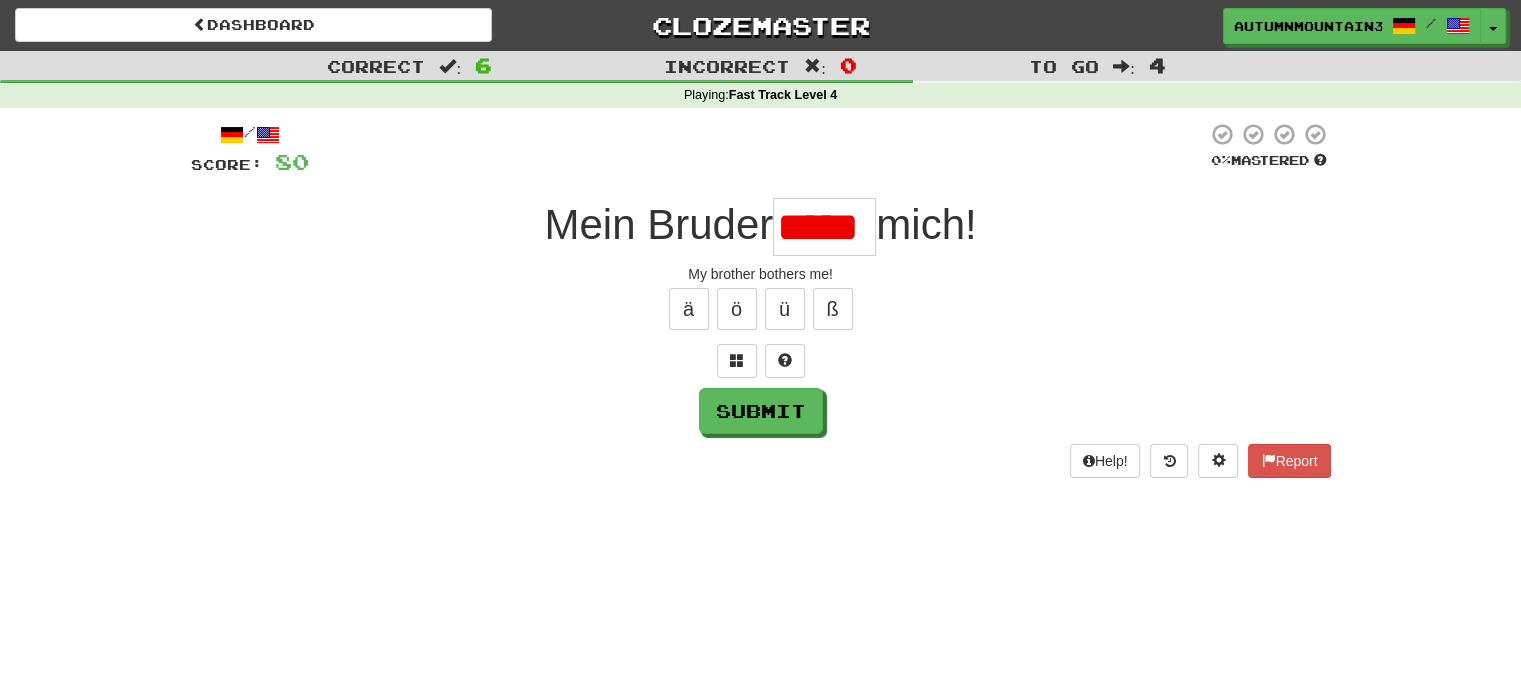 scroll, scrollTop: 0, scrollLeft: 0, axis: both 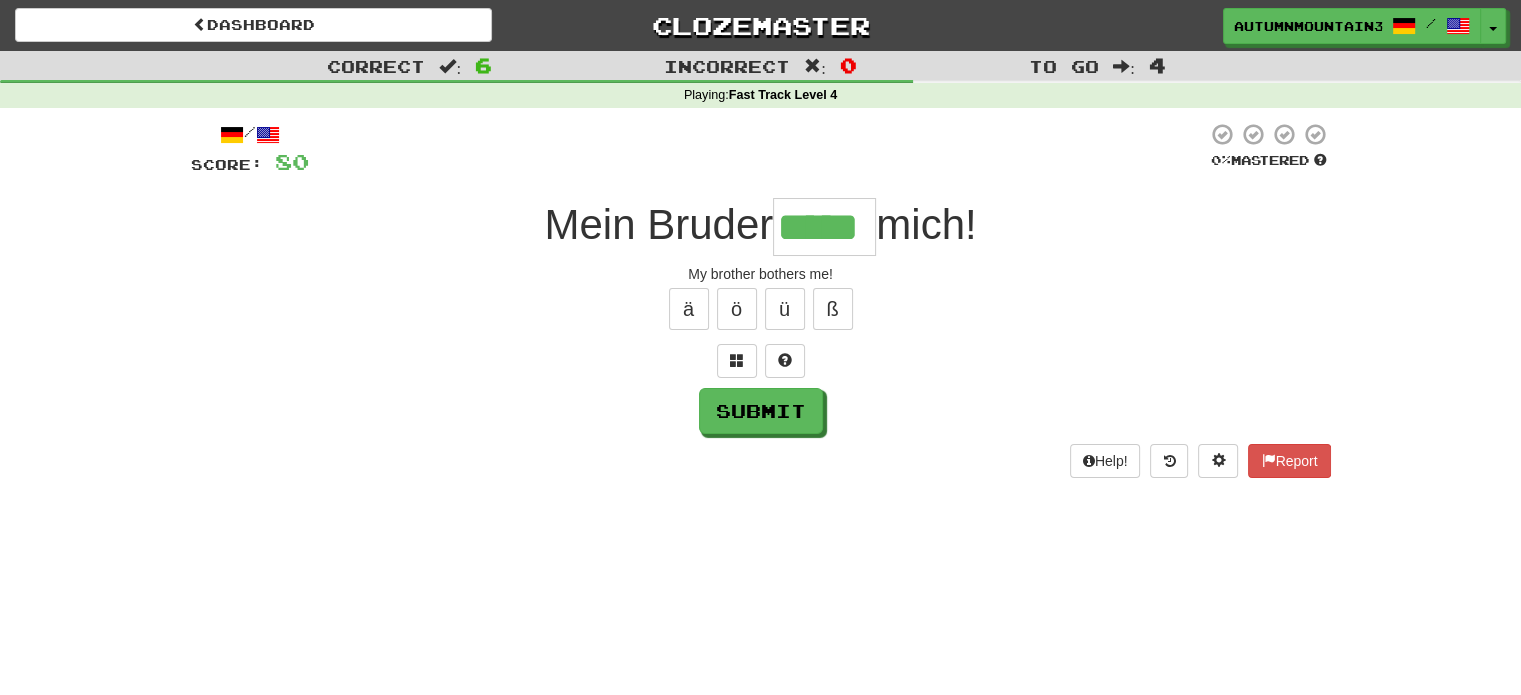 type on "*****" 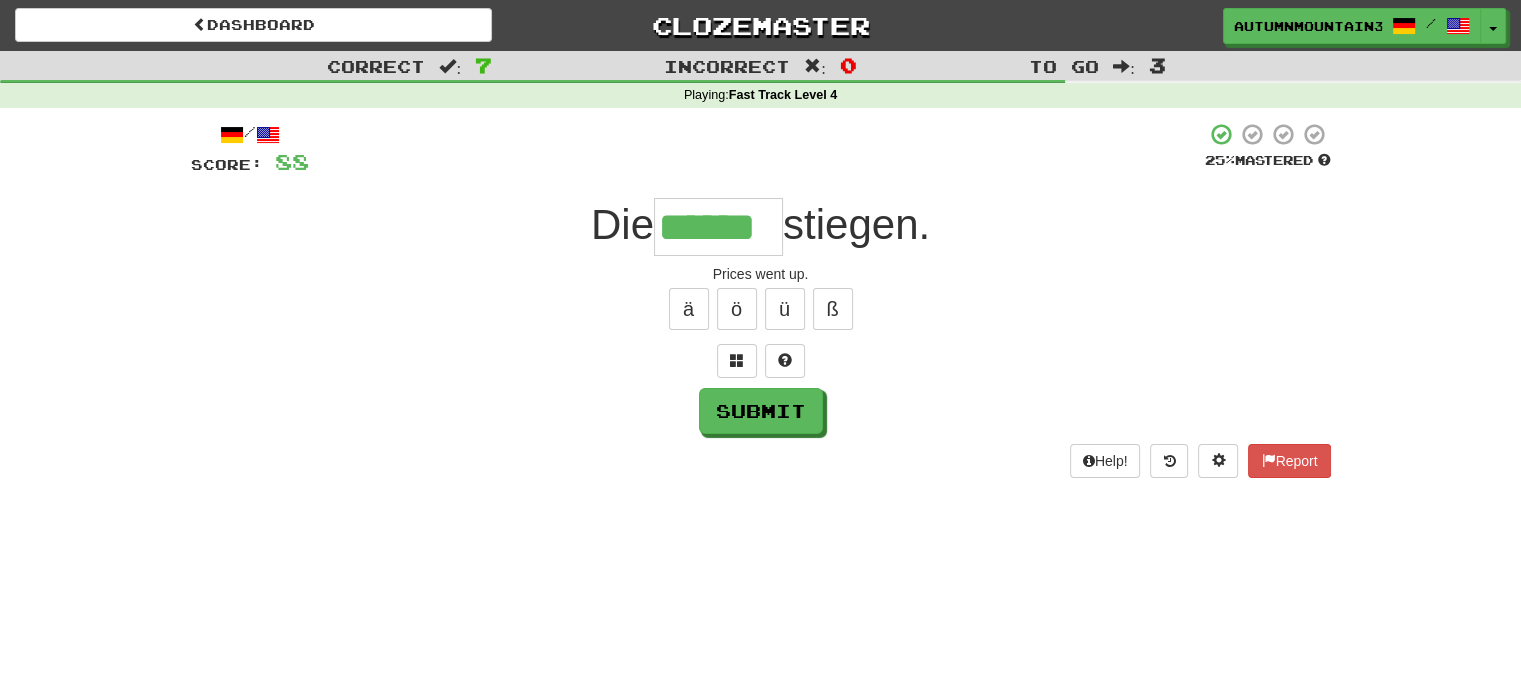 type on "******" 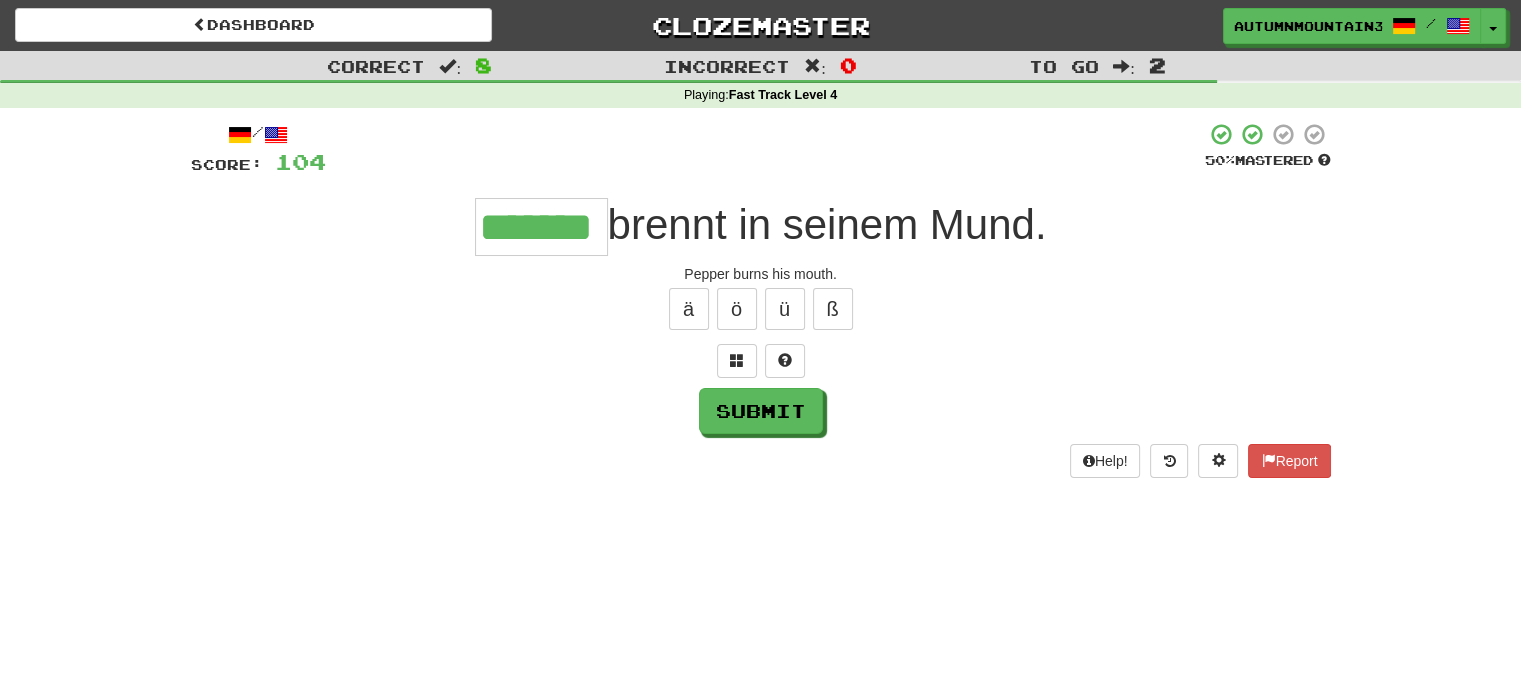 type on "*******" 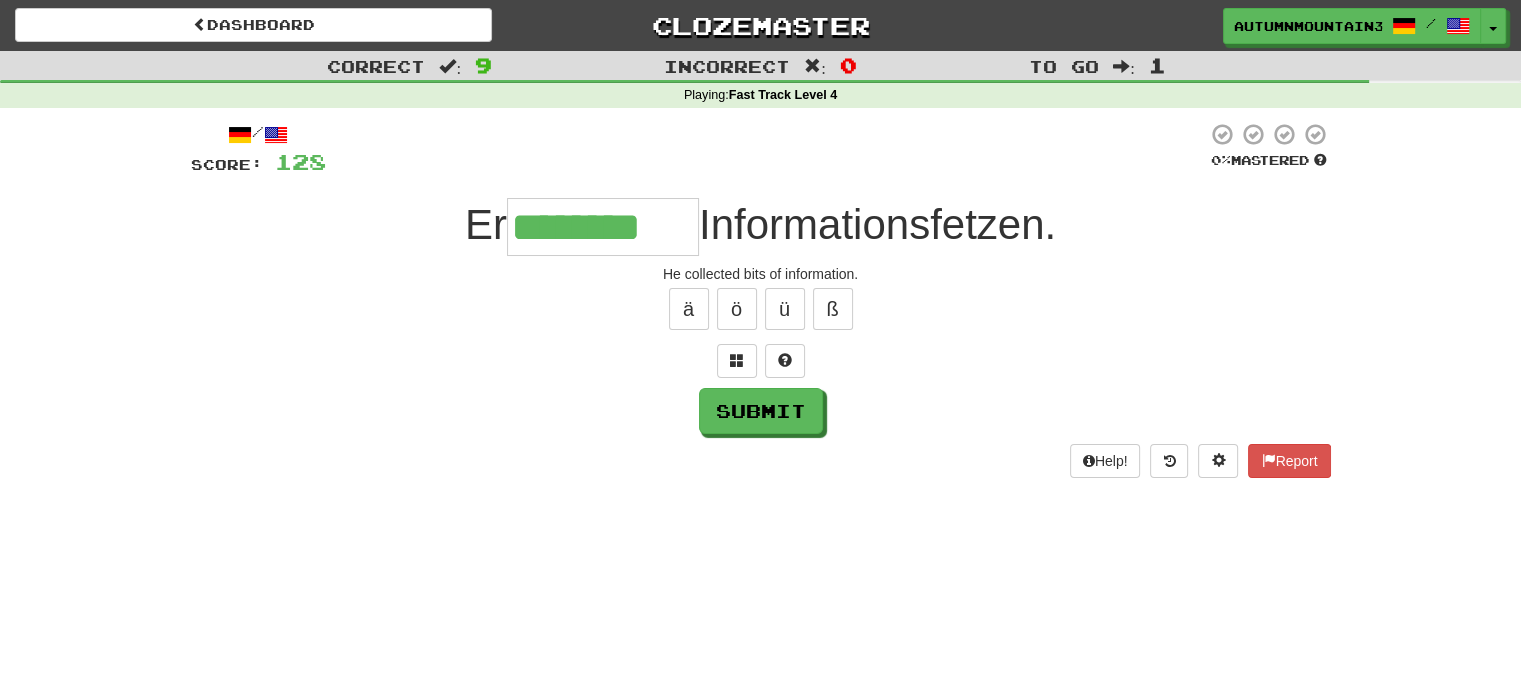 type on "********" 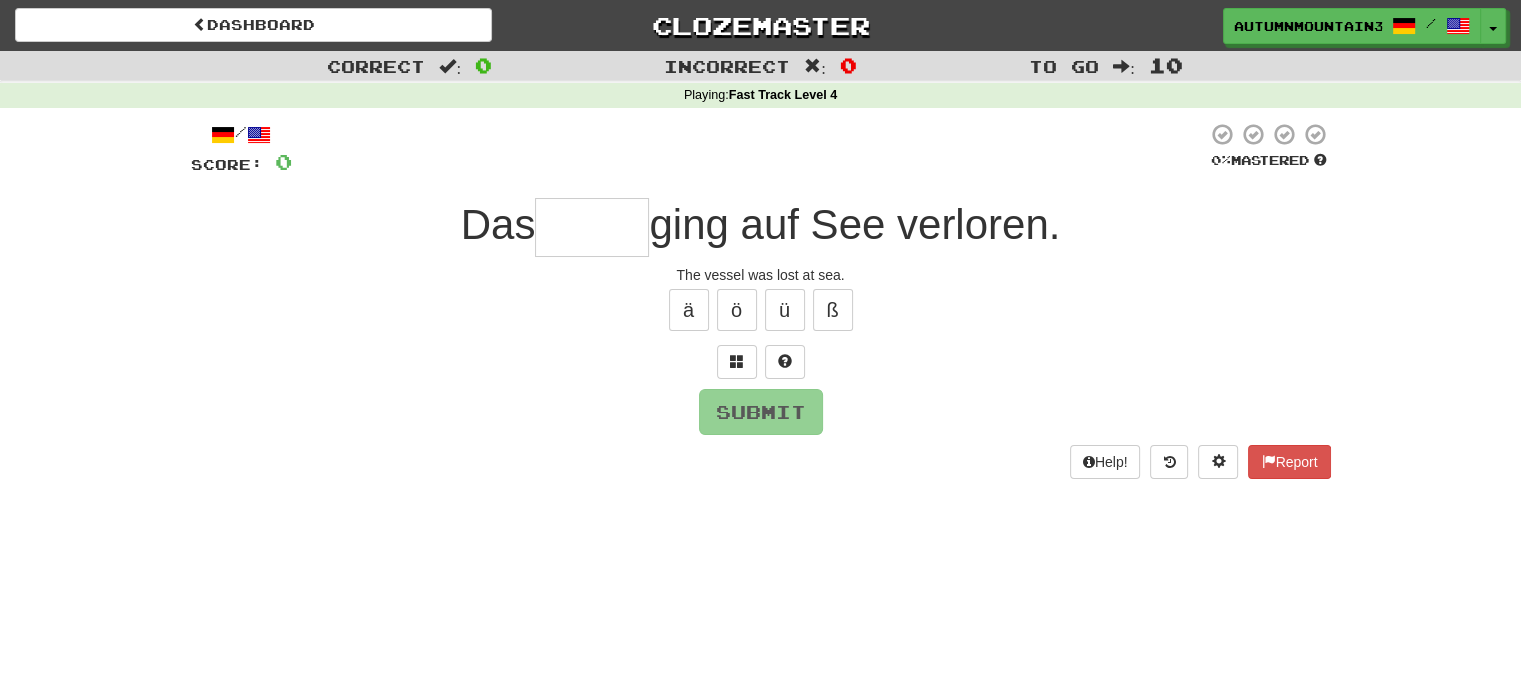 type on "*" 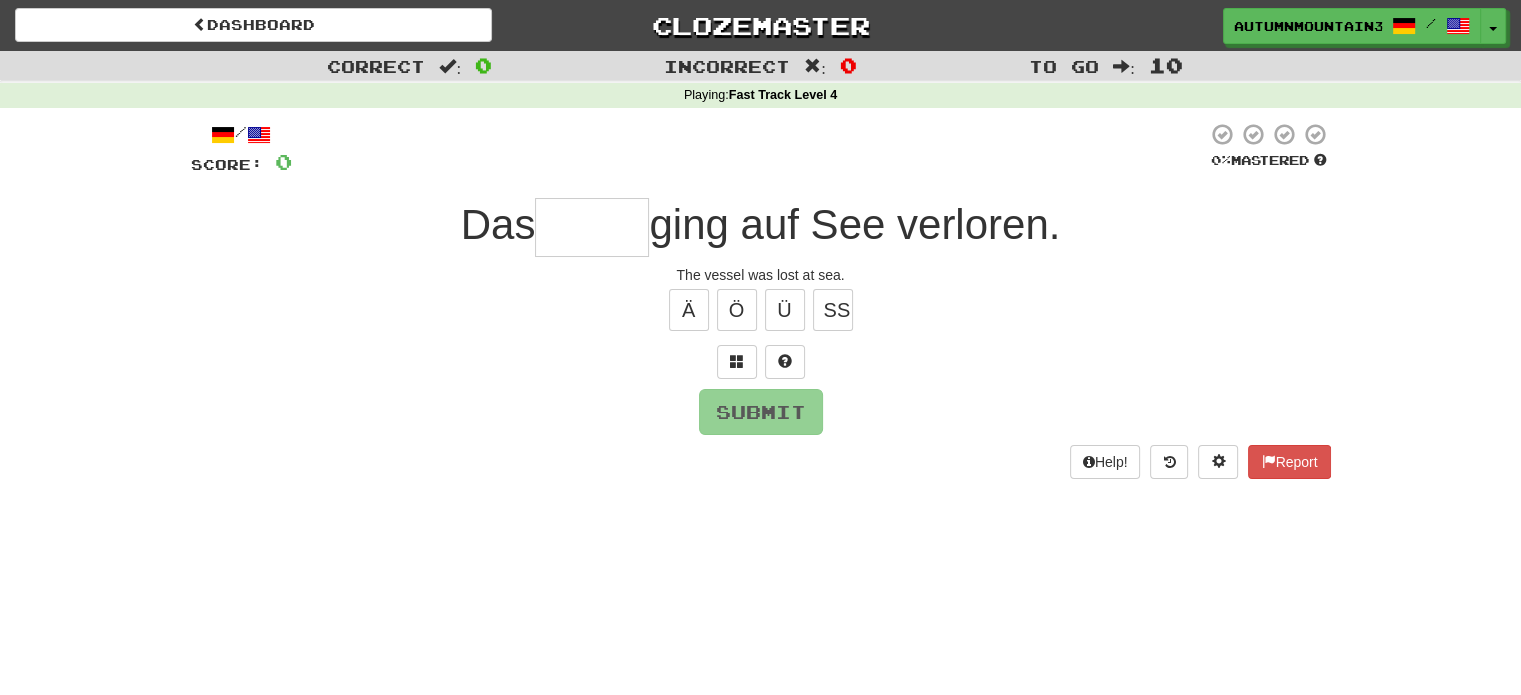type on "*" 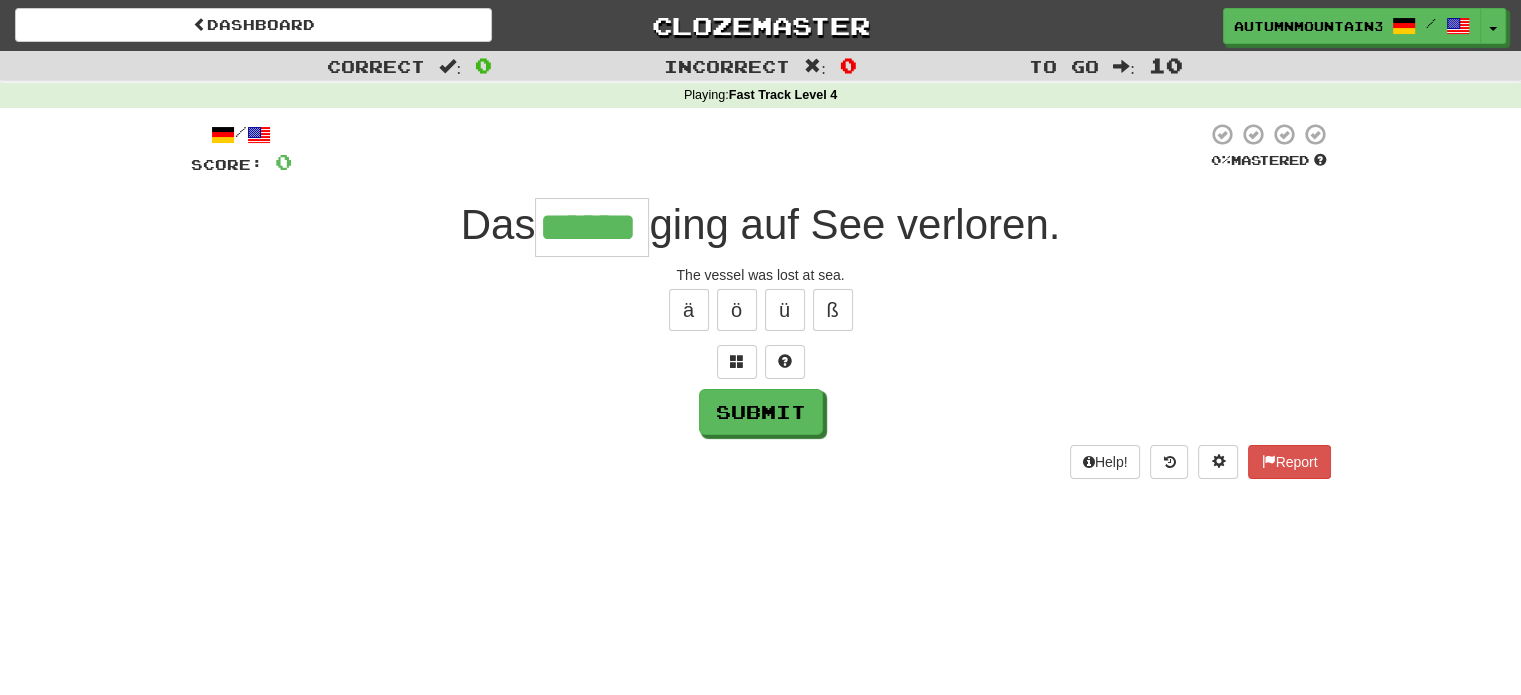 type on "******" 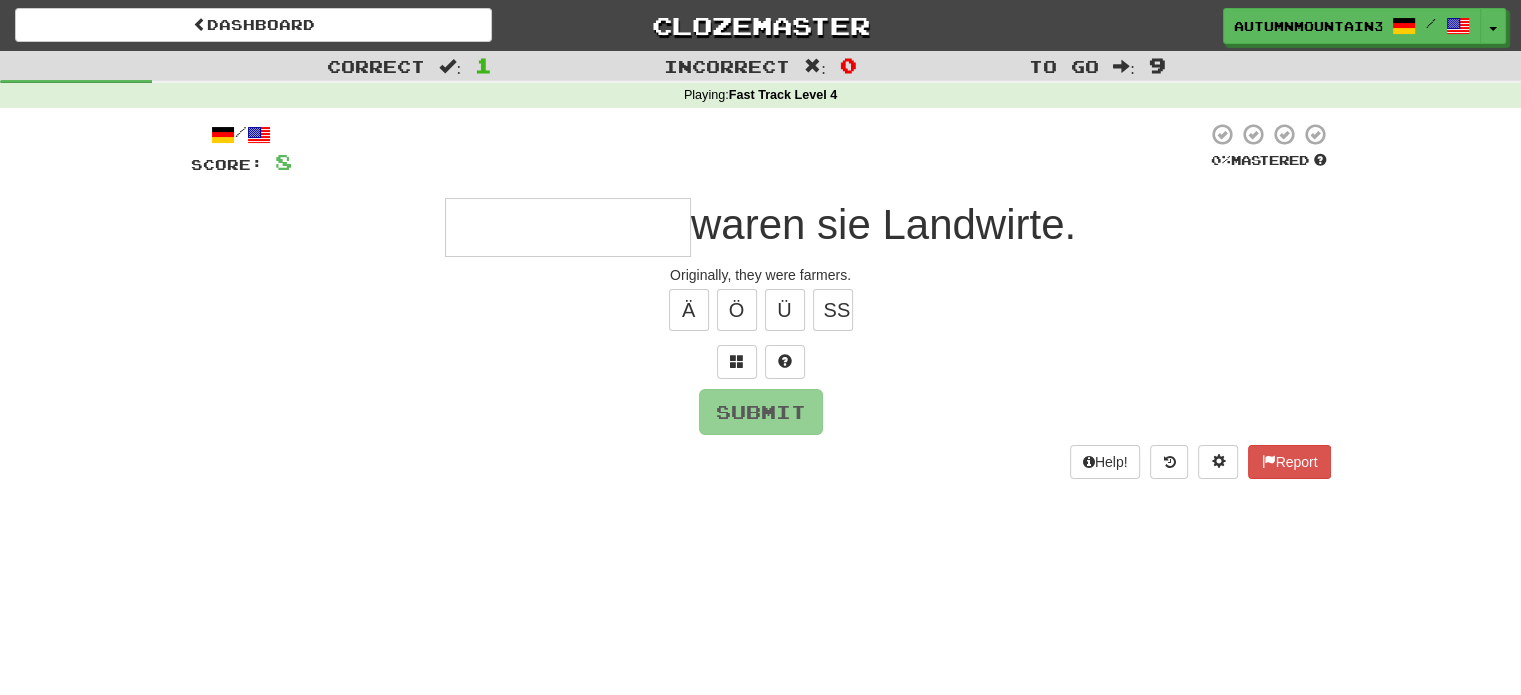 type on "*" 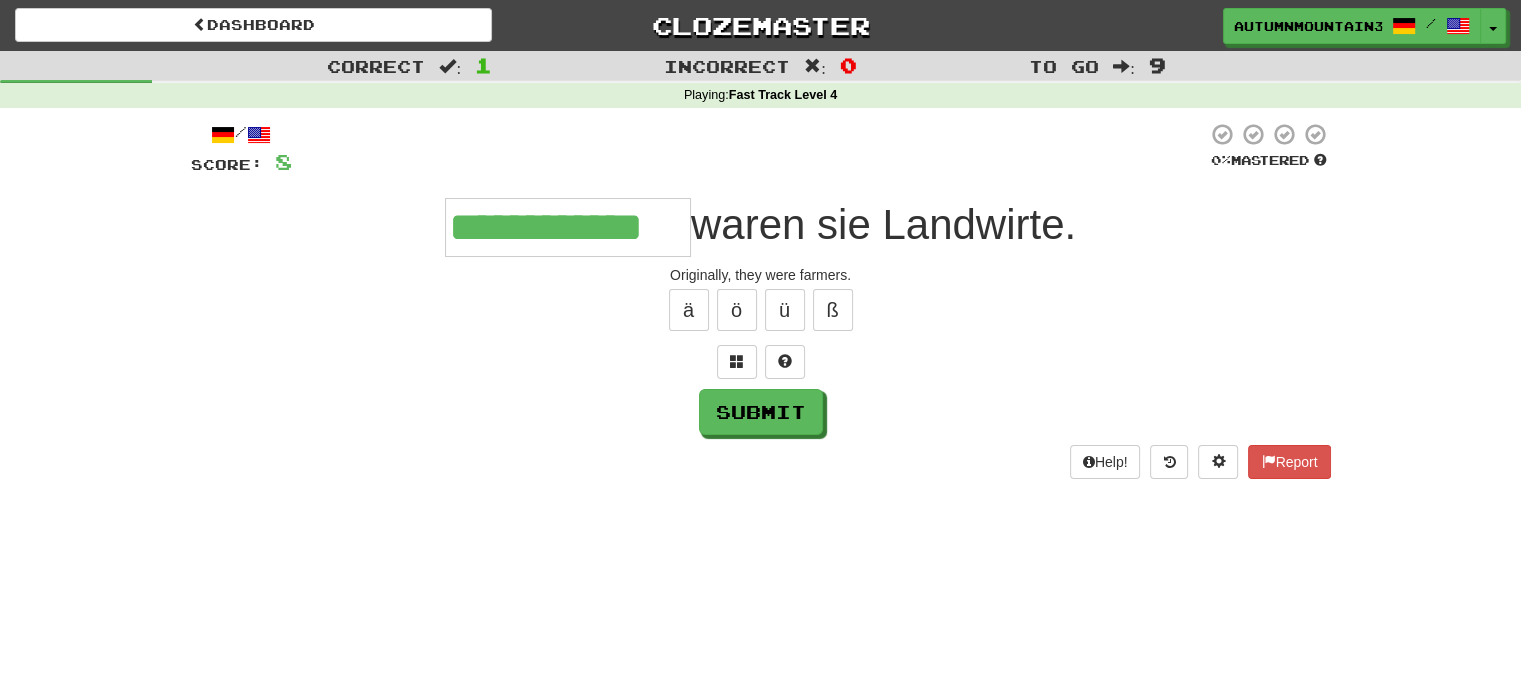 type on "**********" 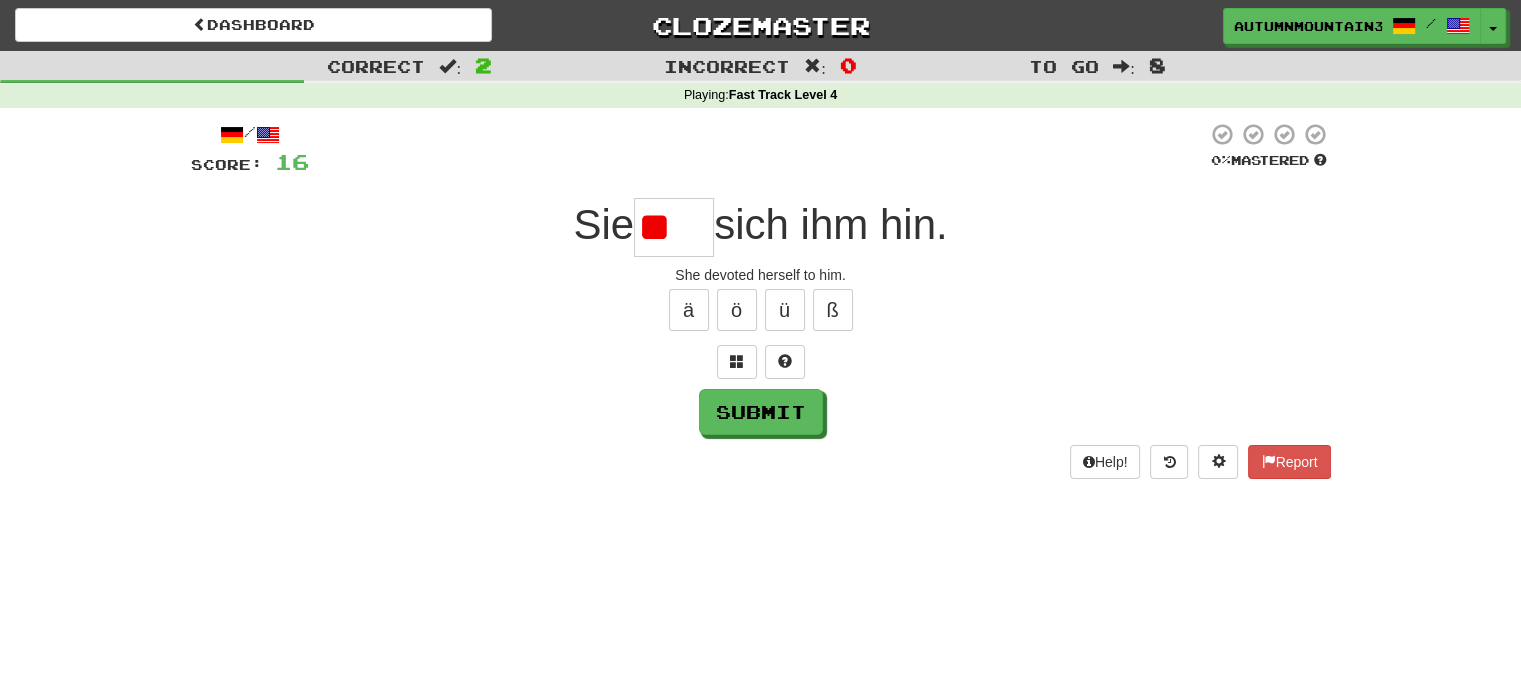 type on "*" 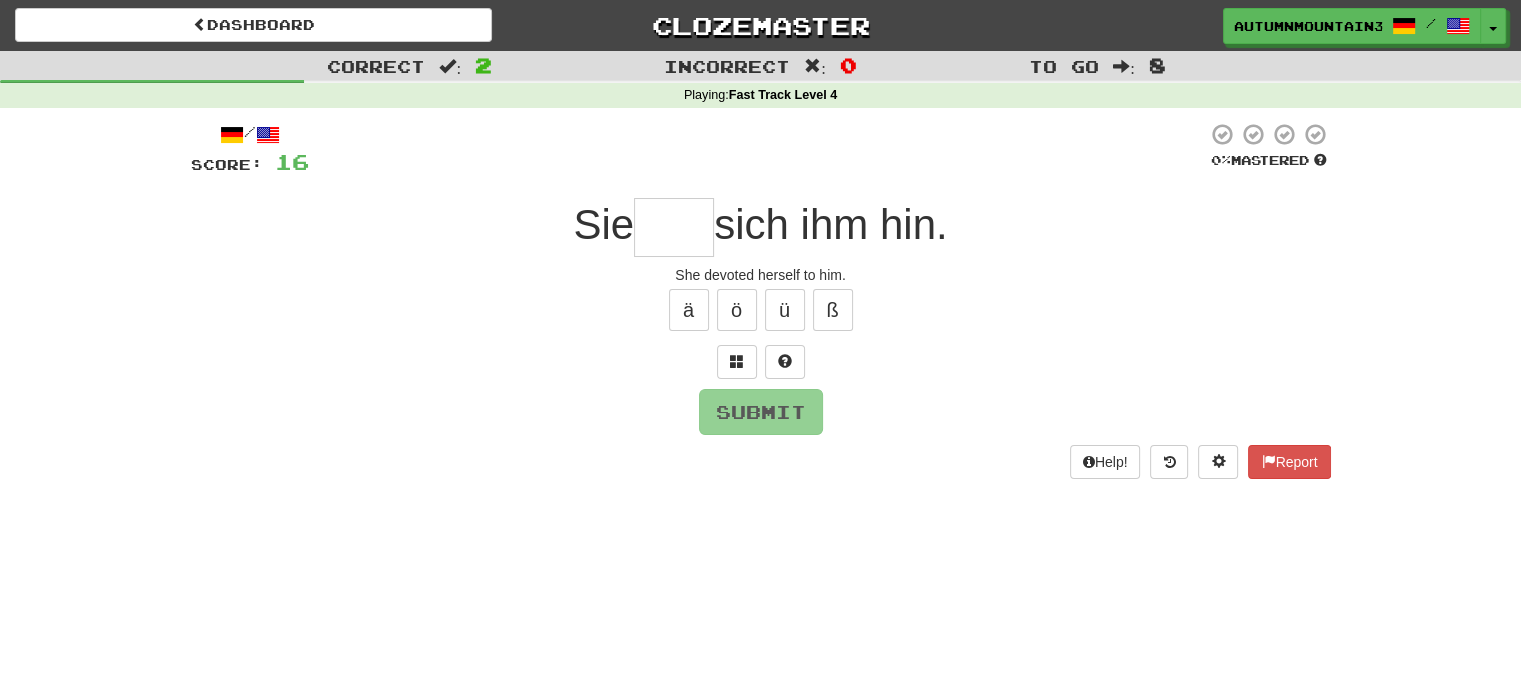 type on "*" 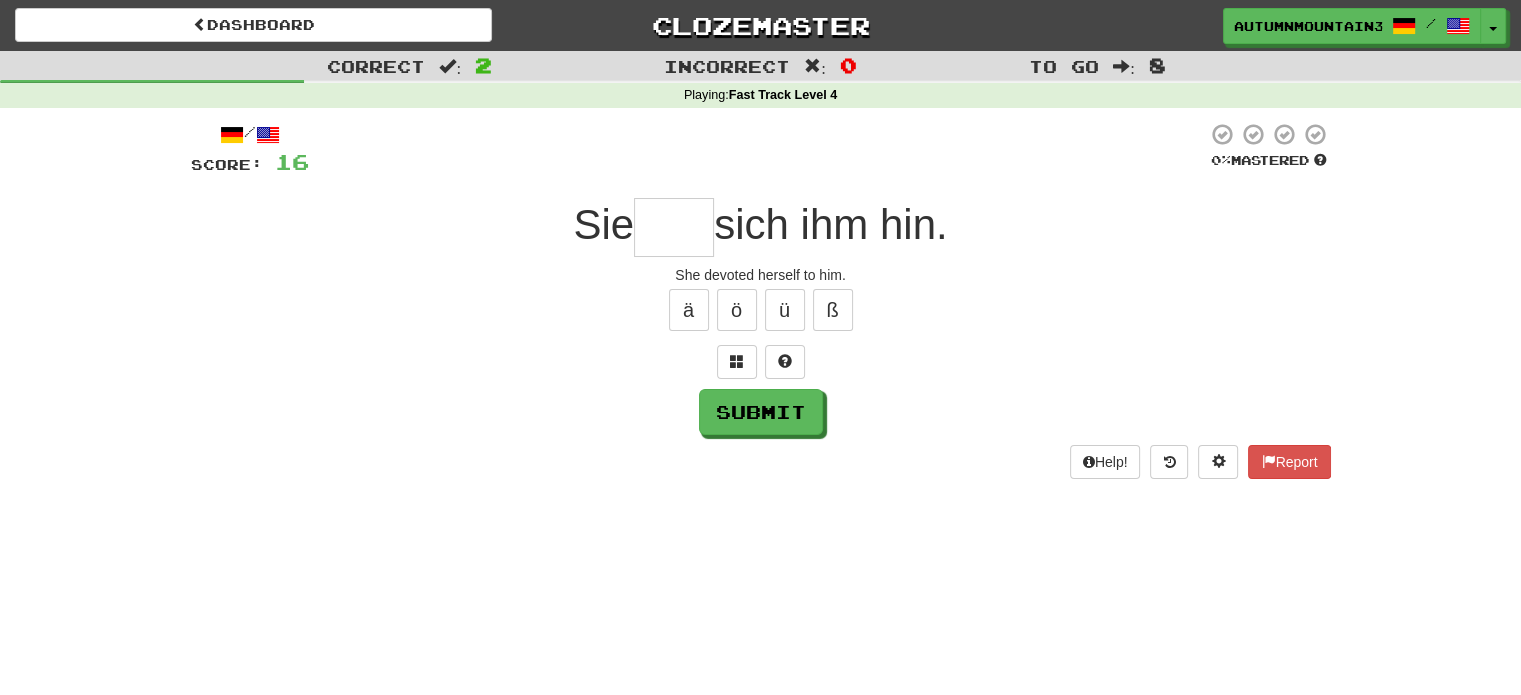 type on "*" 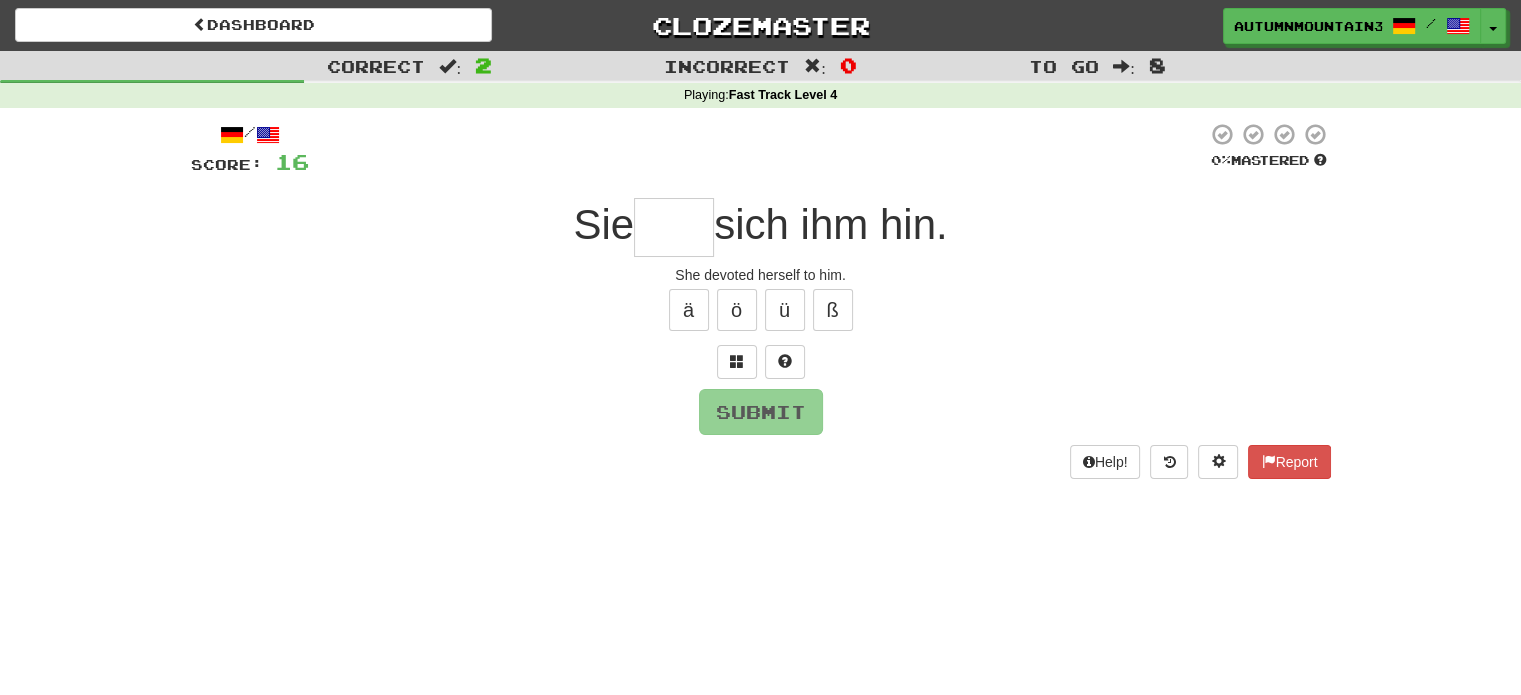 type on "*" 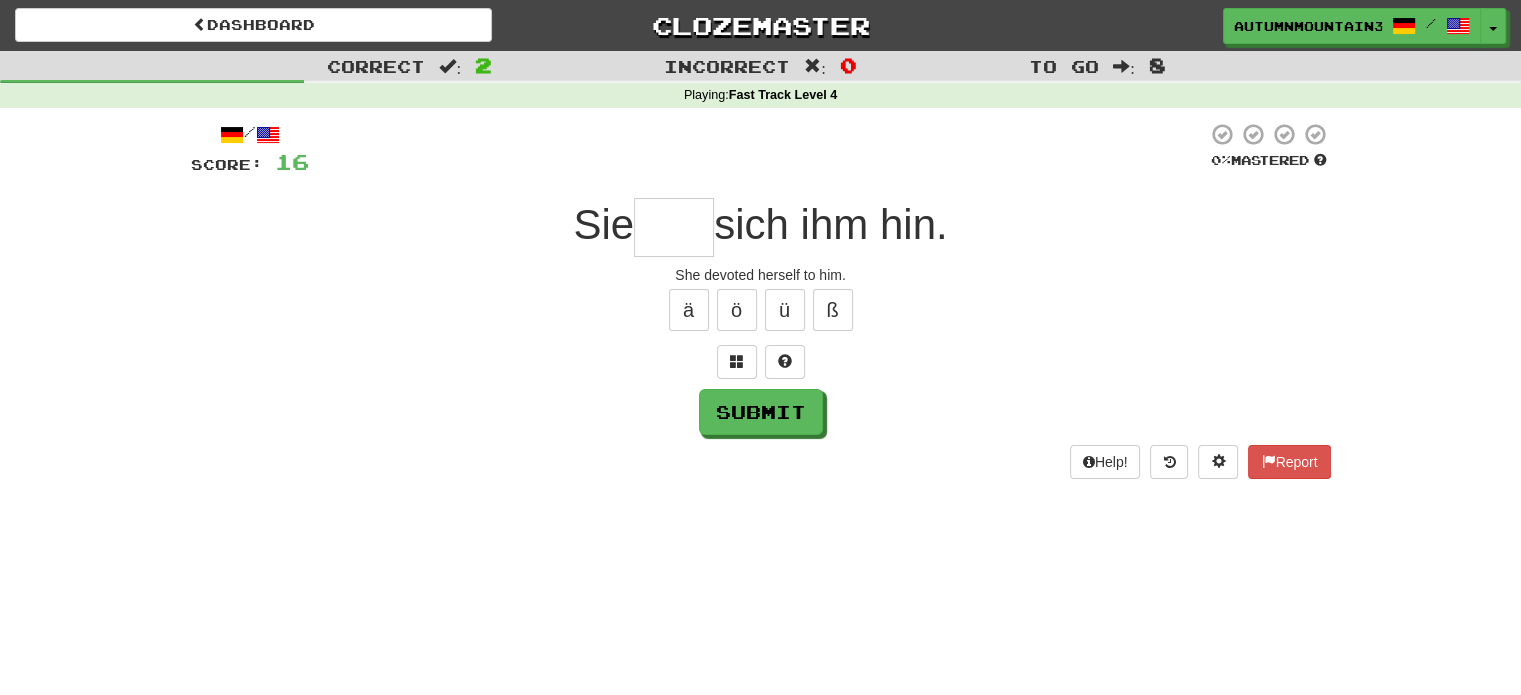type on "*" 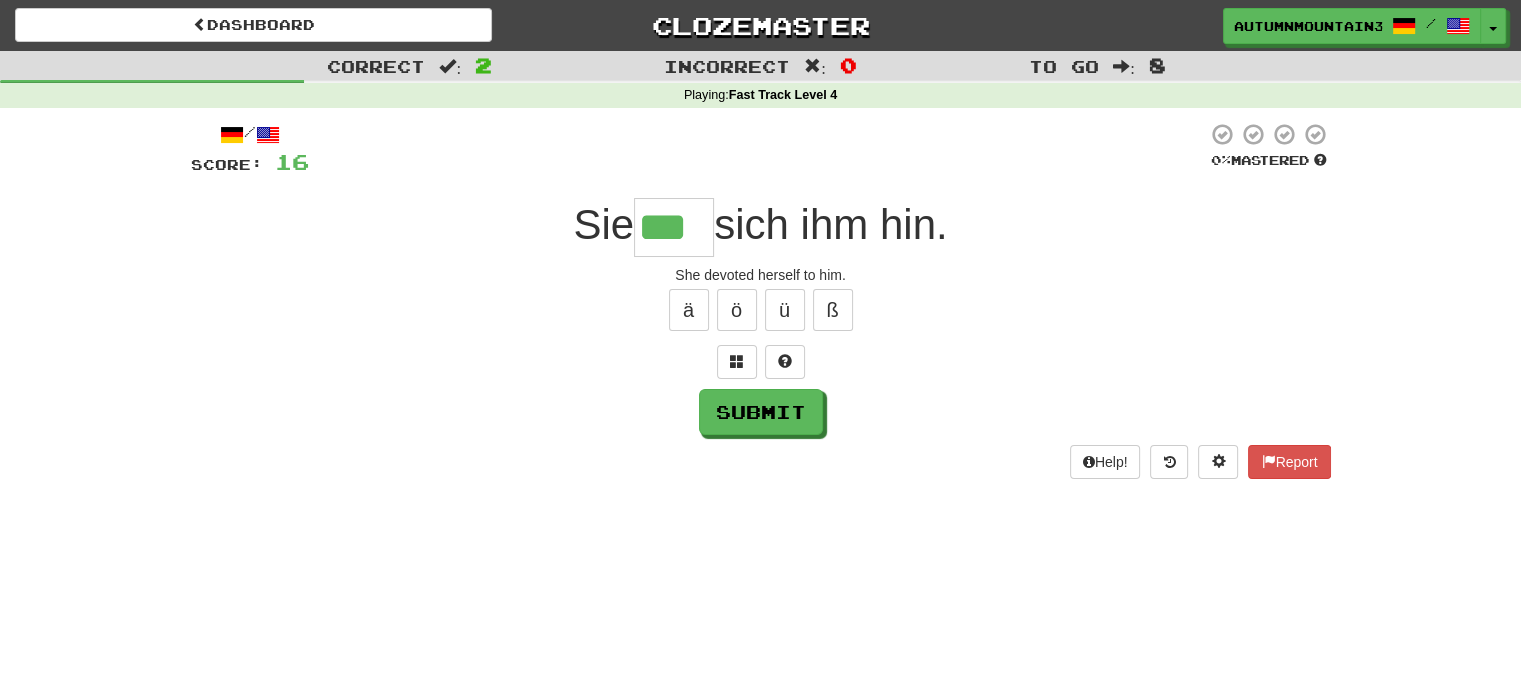 type on "***" 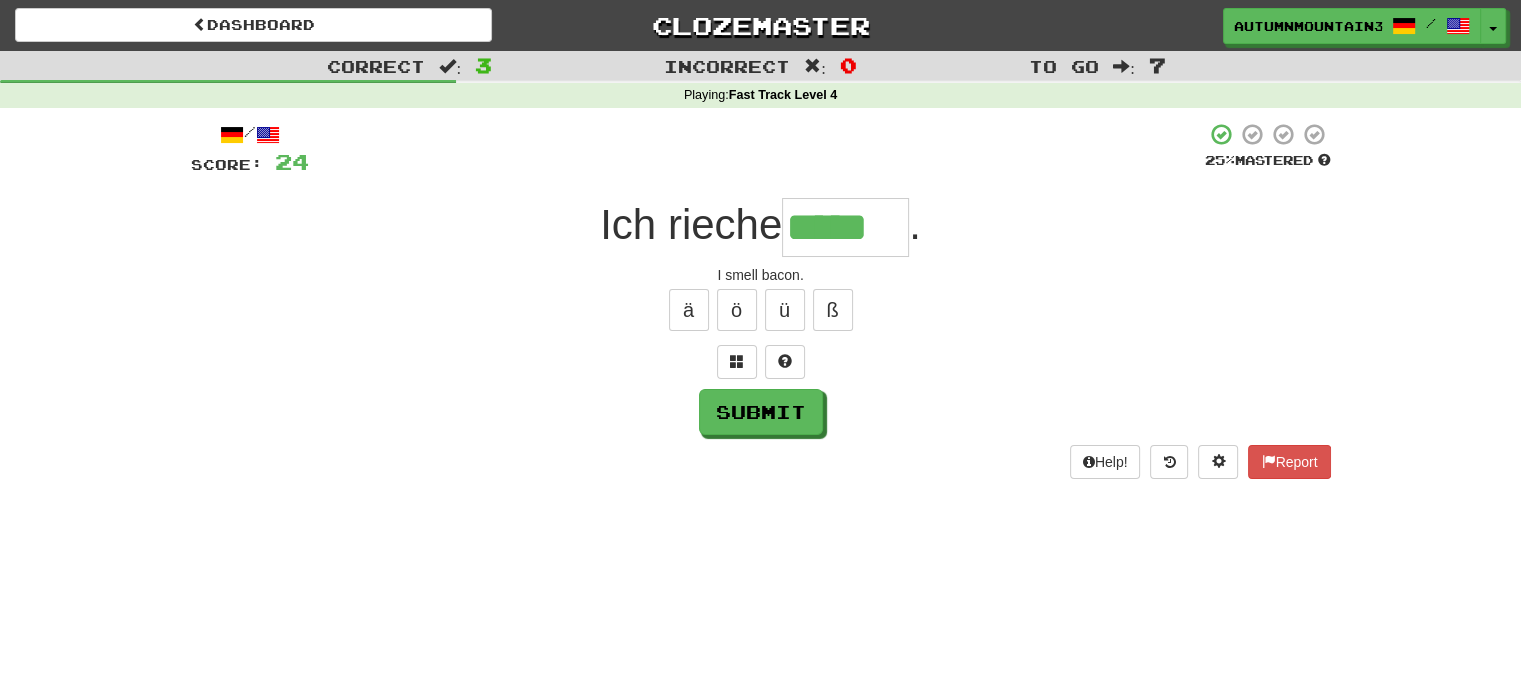 type on "*****" 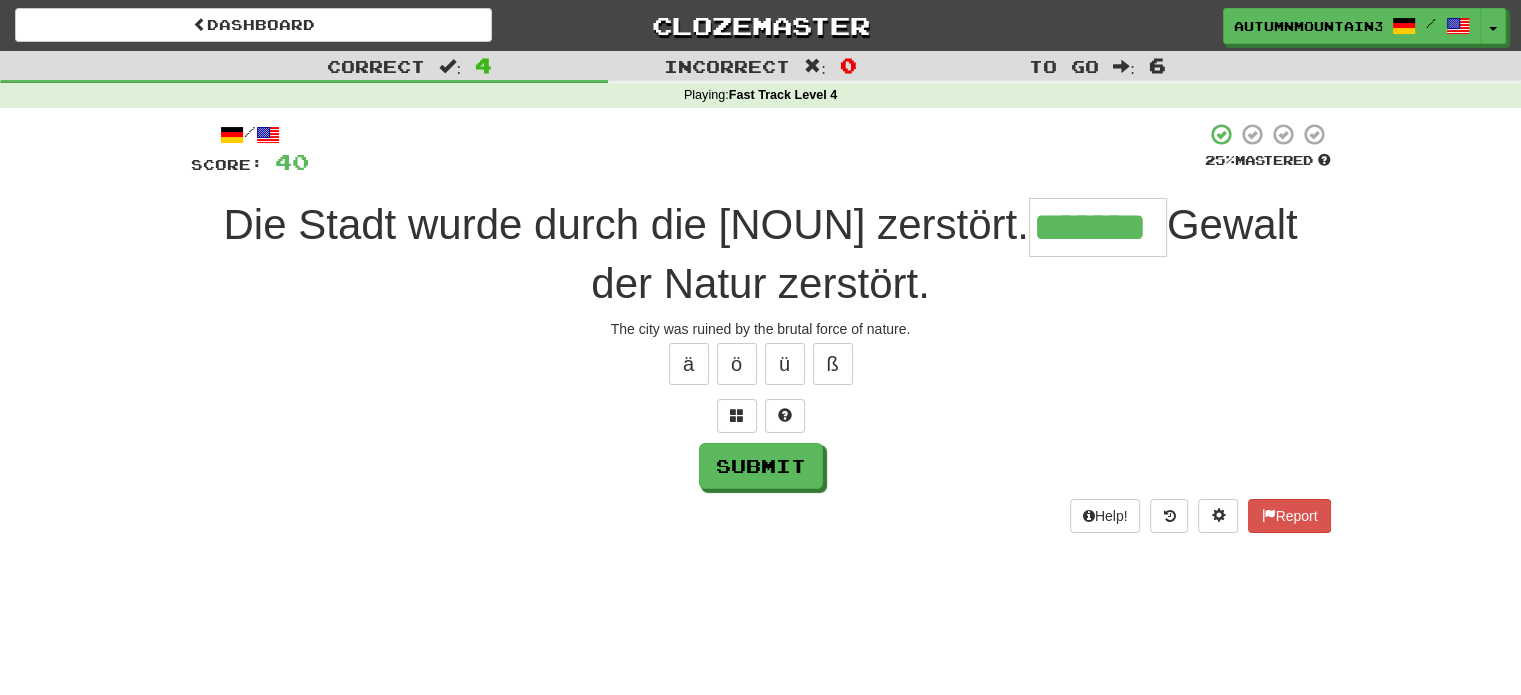 type on "*******" 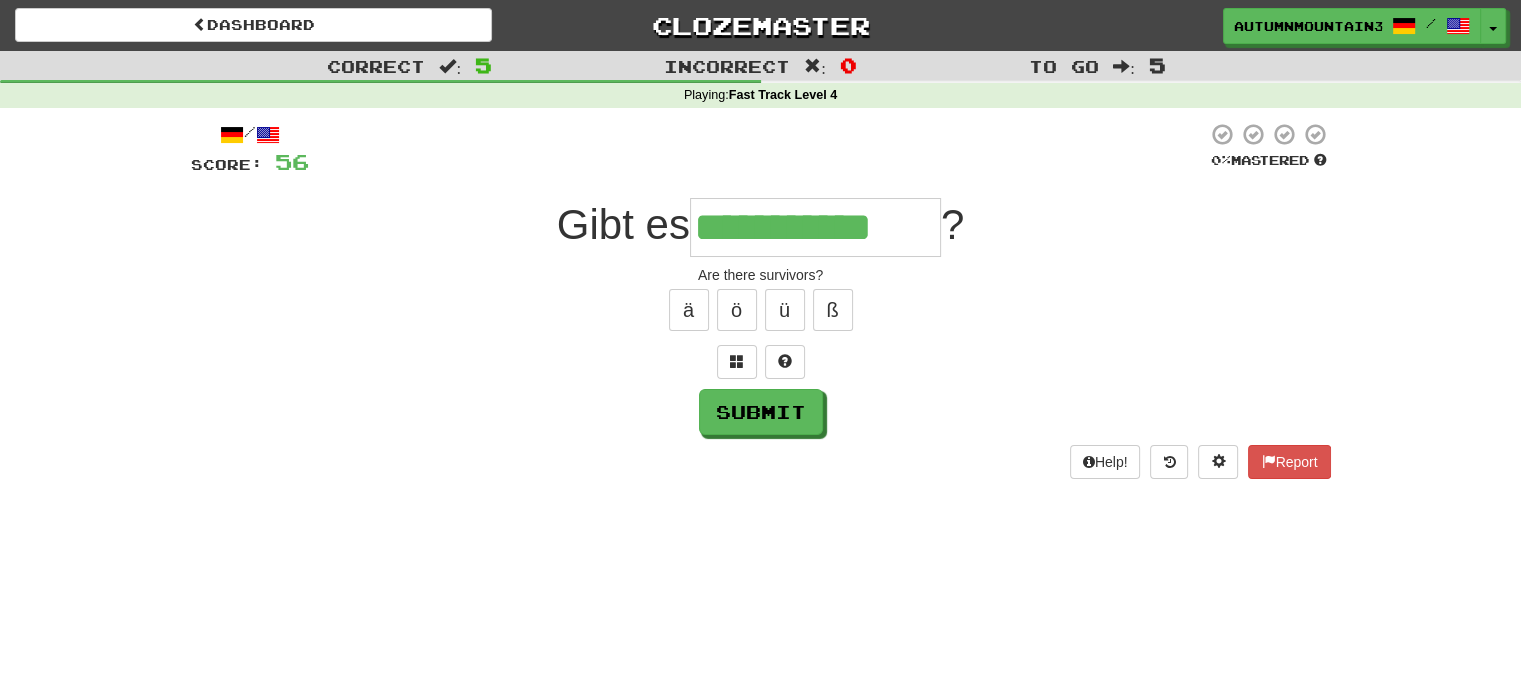 type on "**********" 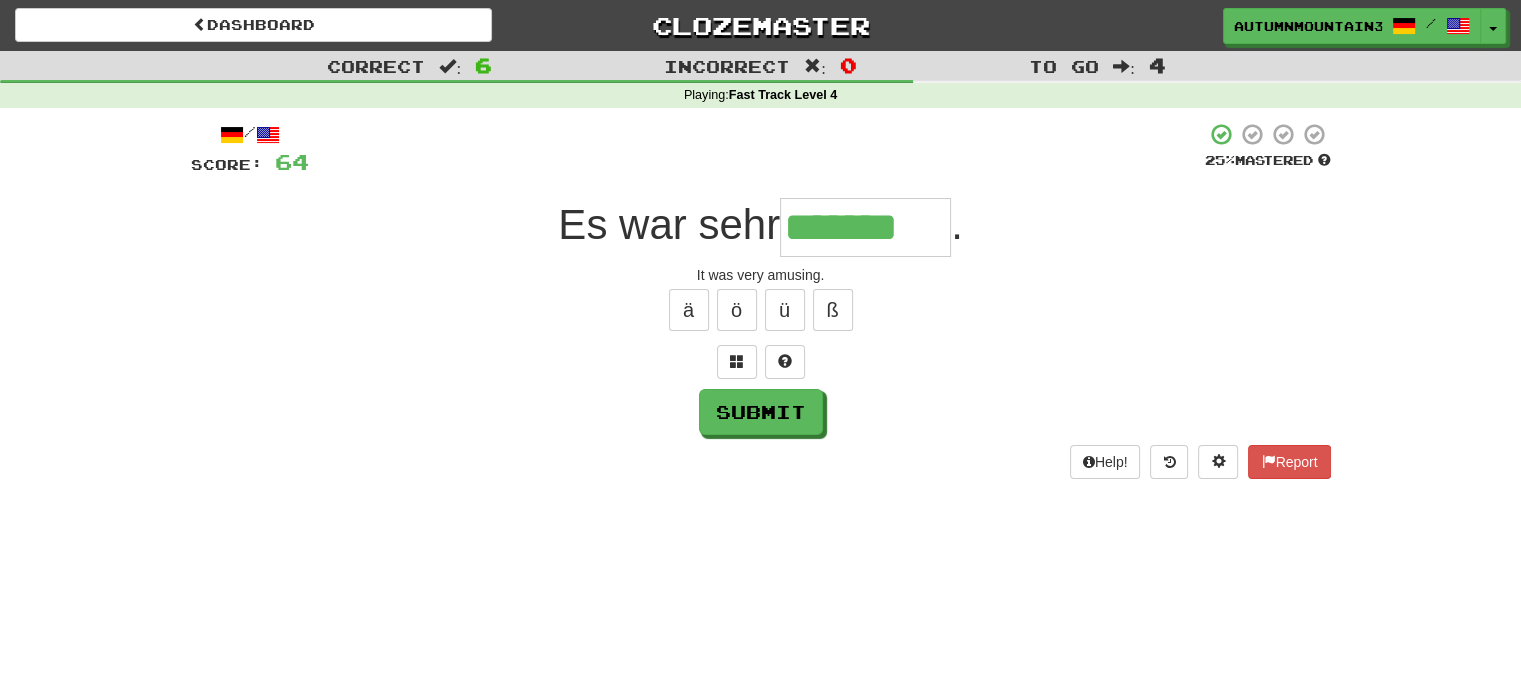 type on "*******" 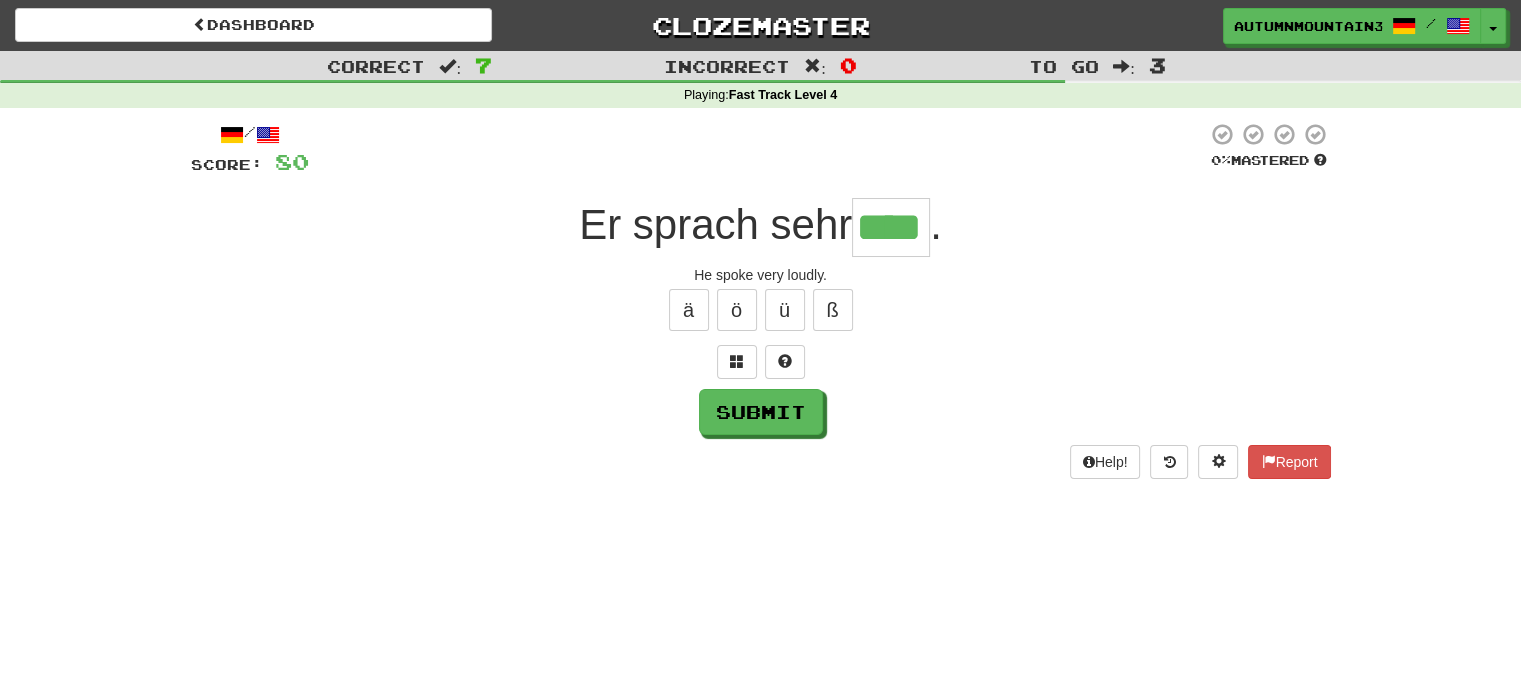 type on "****" 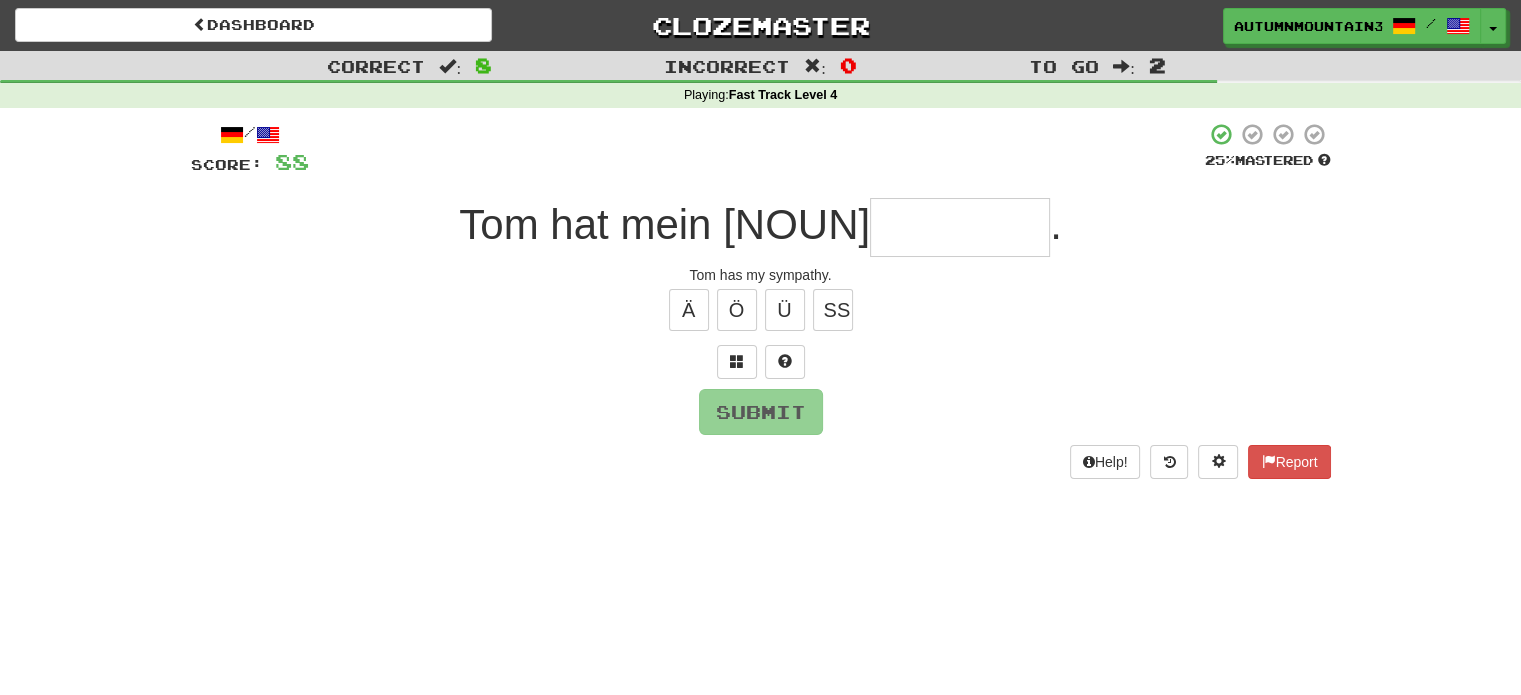 type on "*" 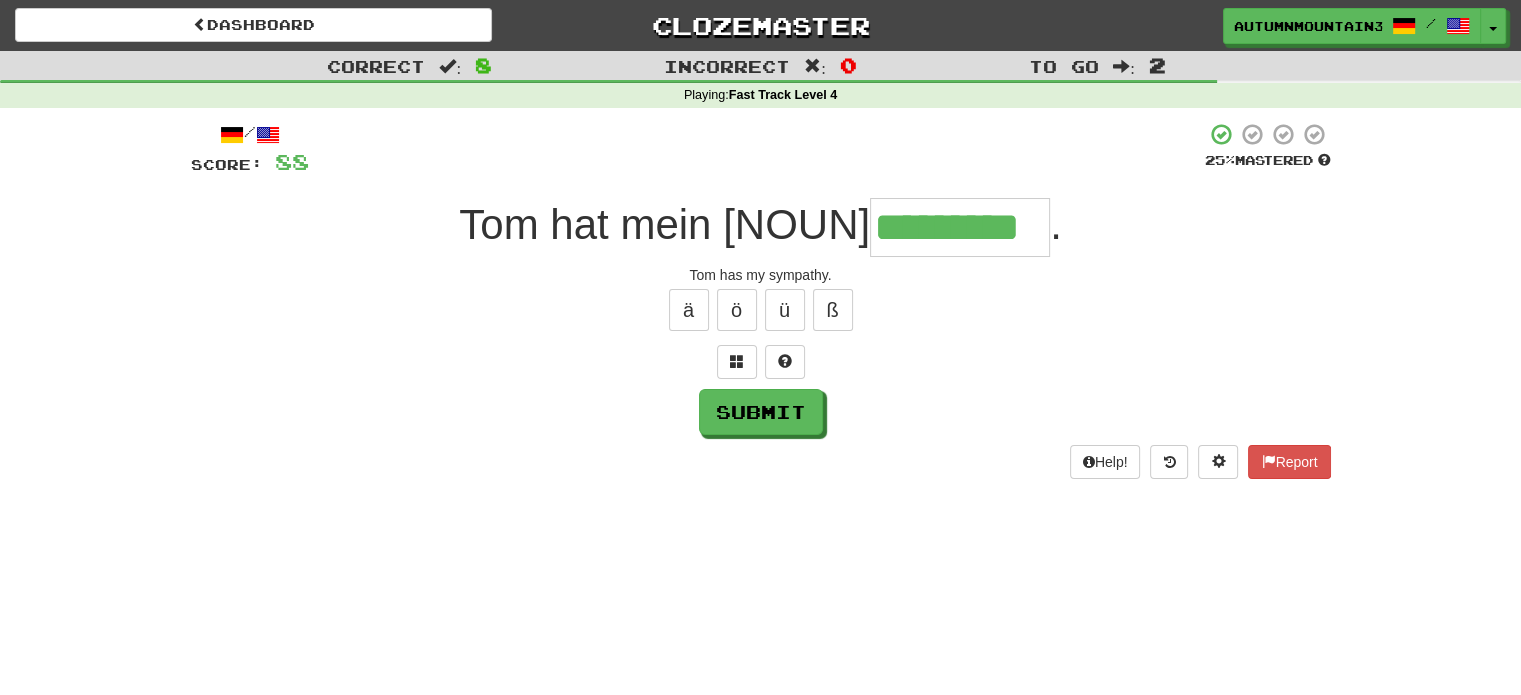 type on "*********" 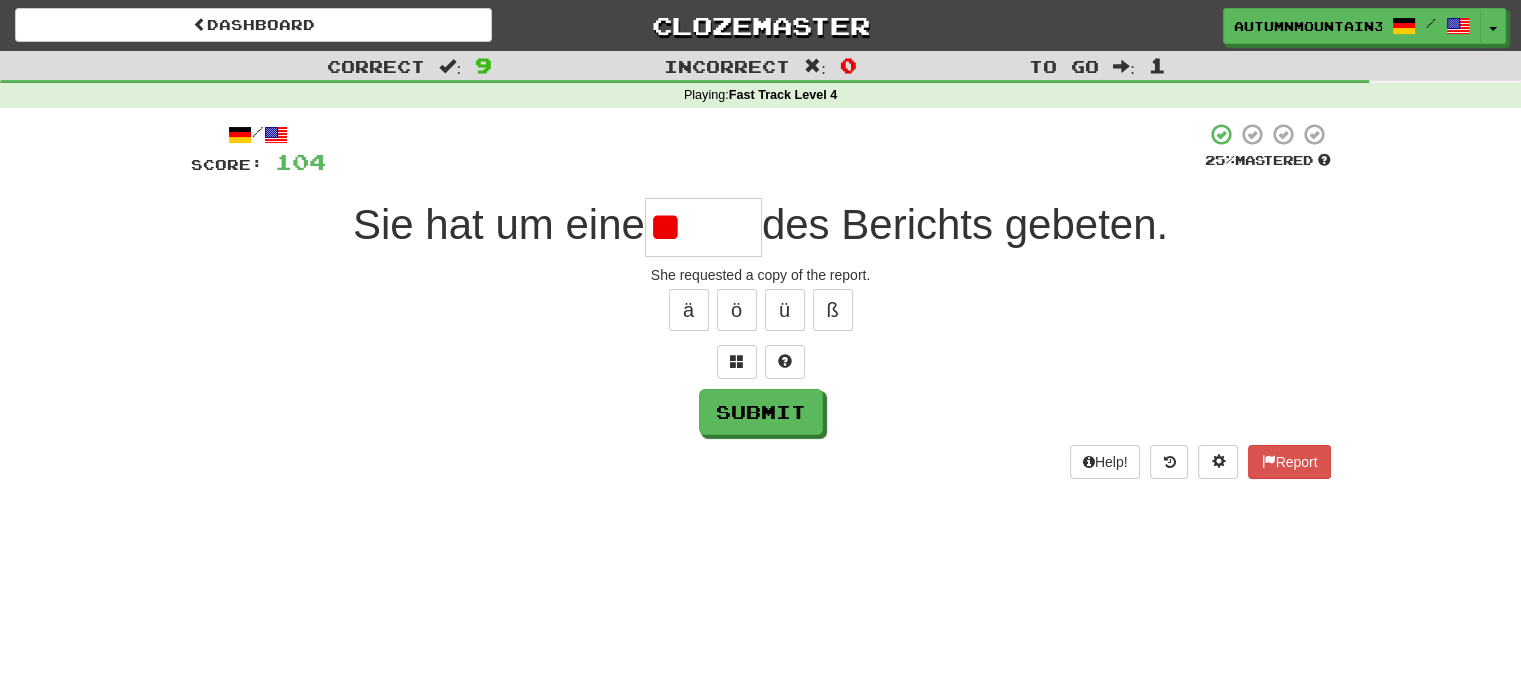 type on "*" 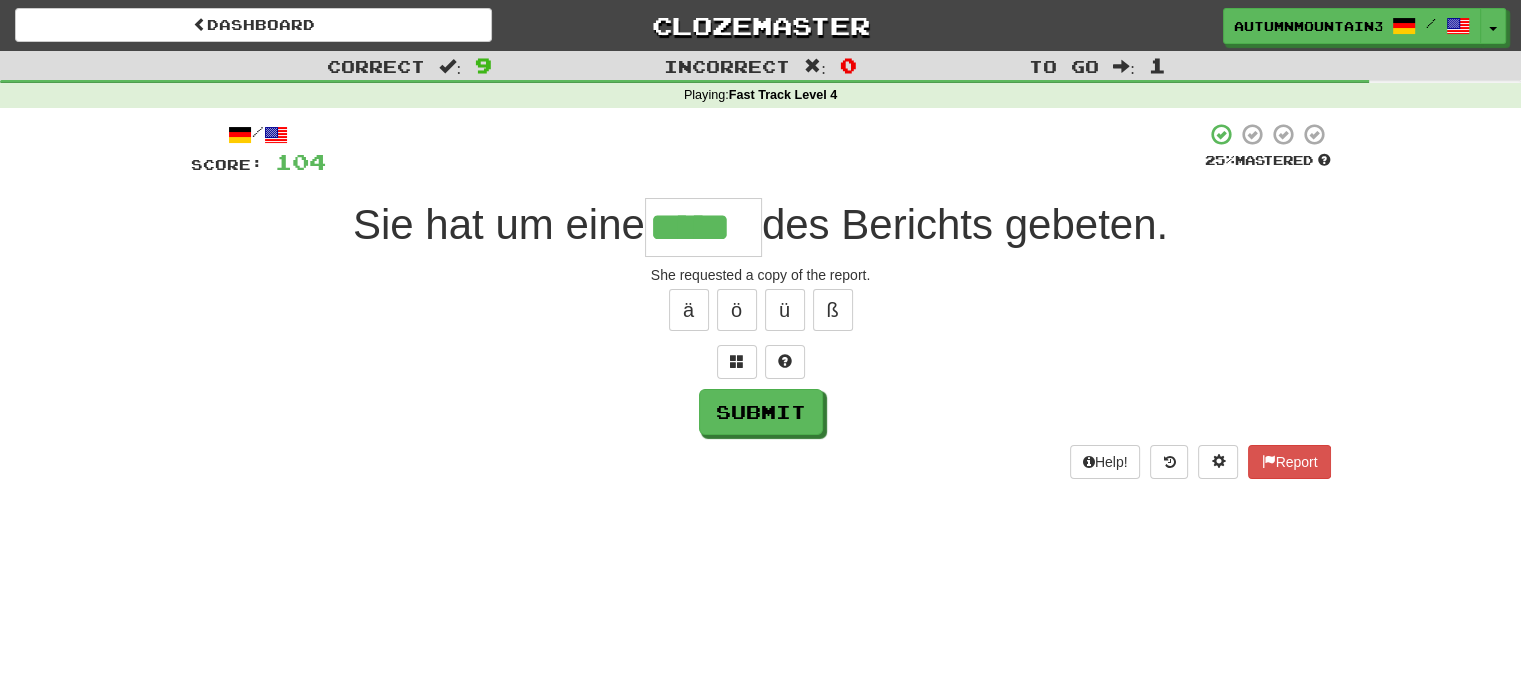 type on "*****" 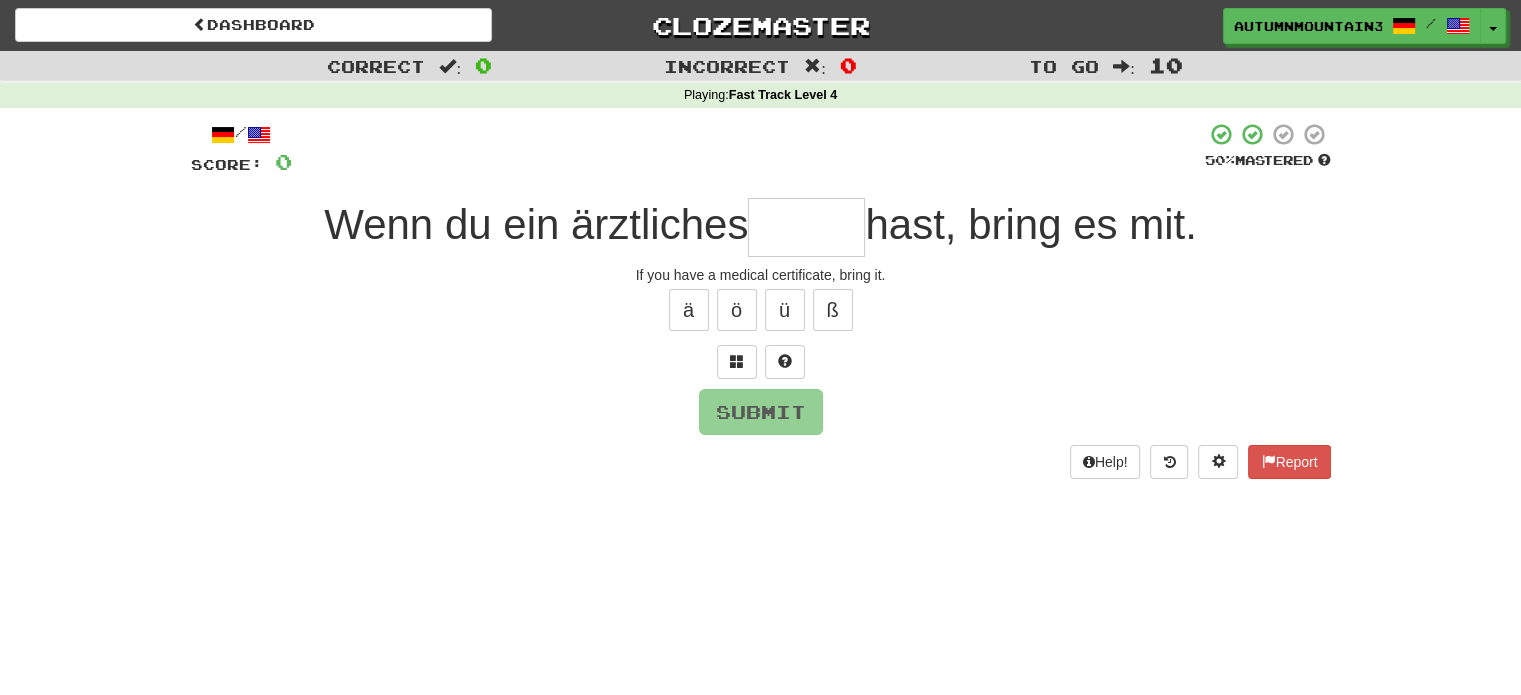 type on "*" 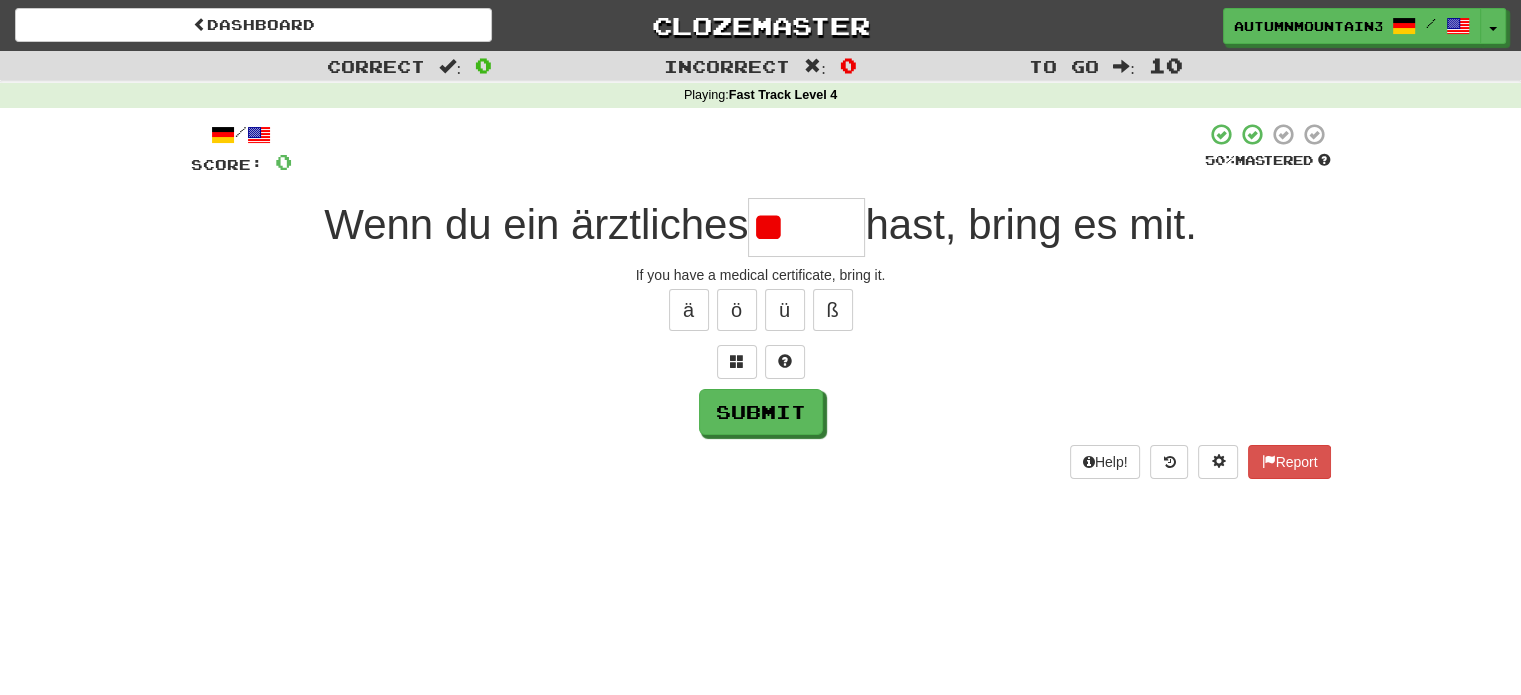 type on "*" 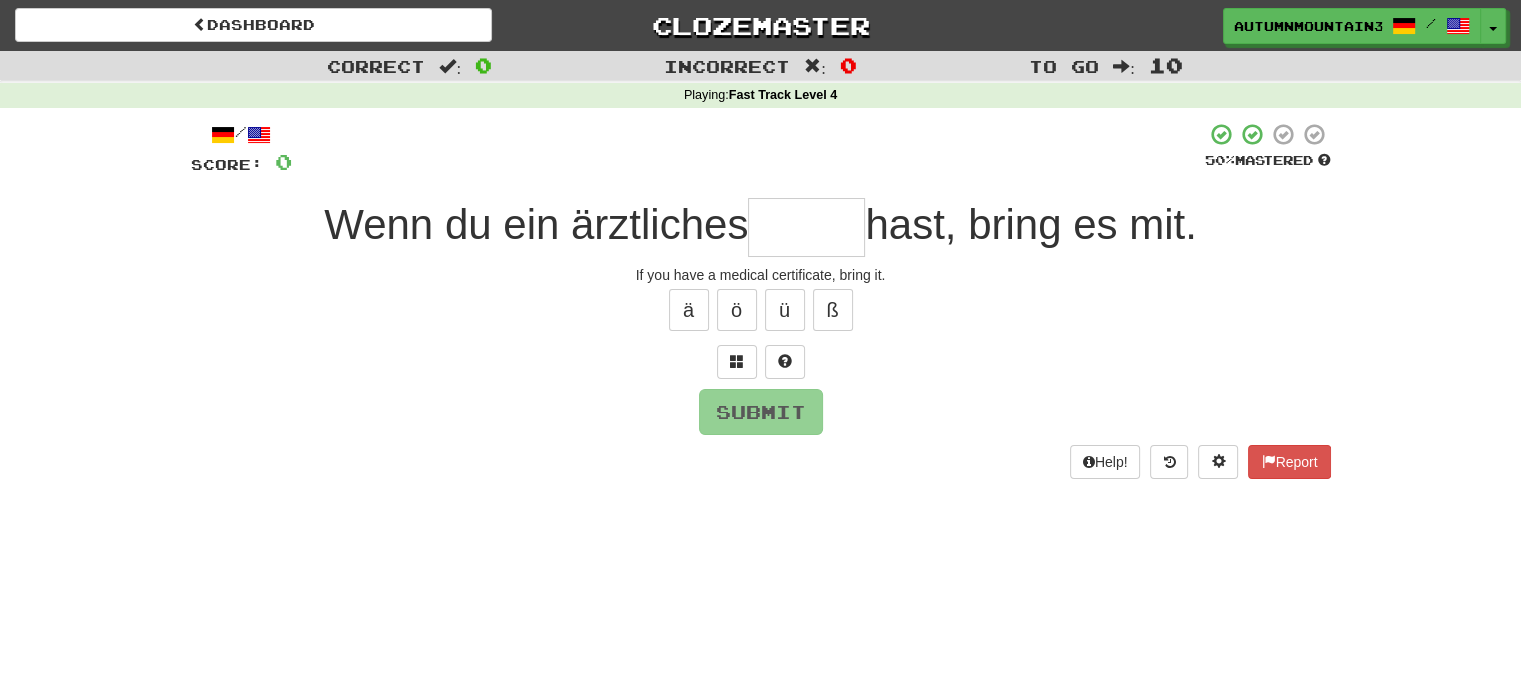 type on "*" 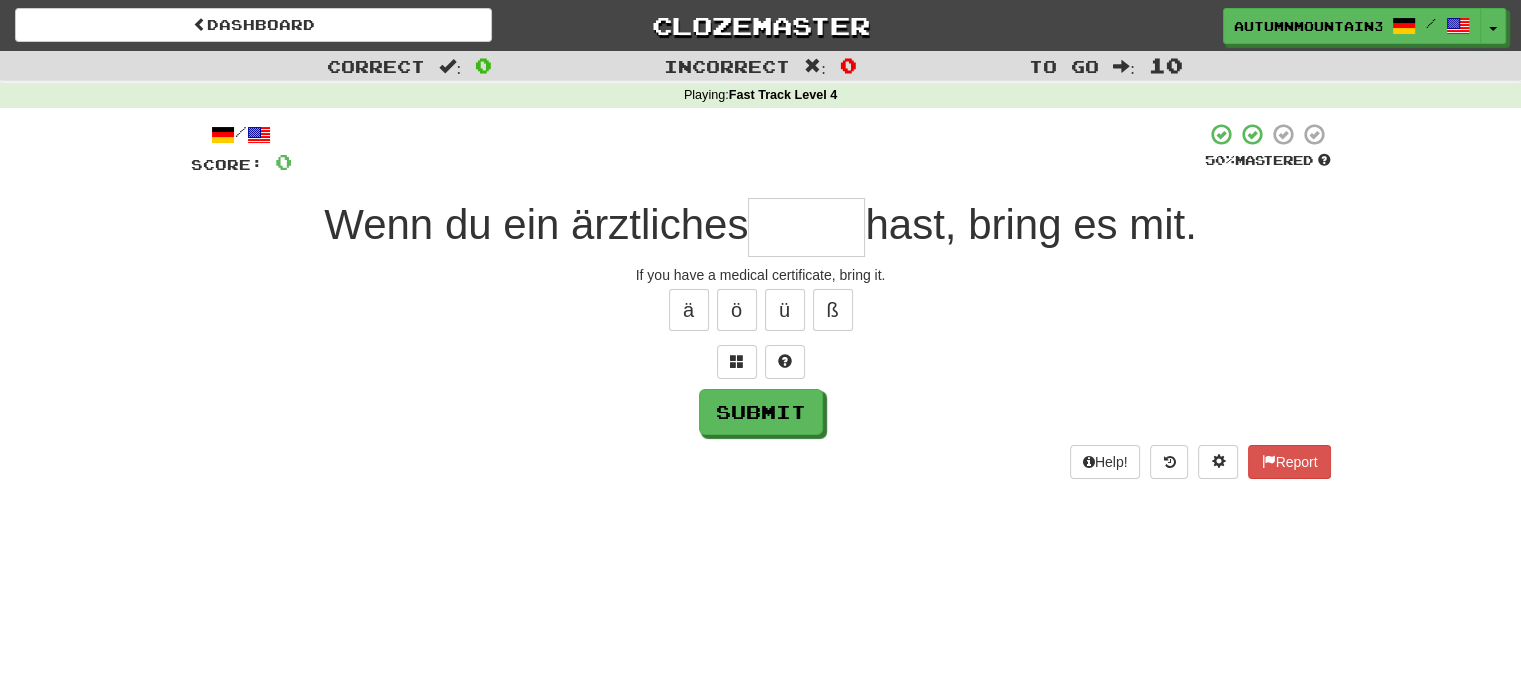 type on "*" 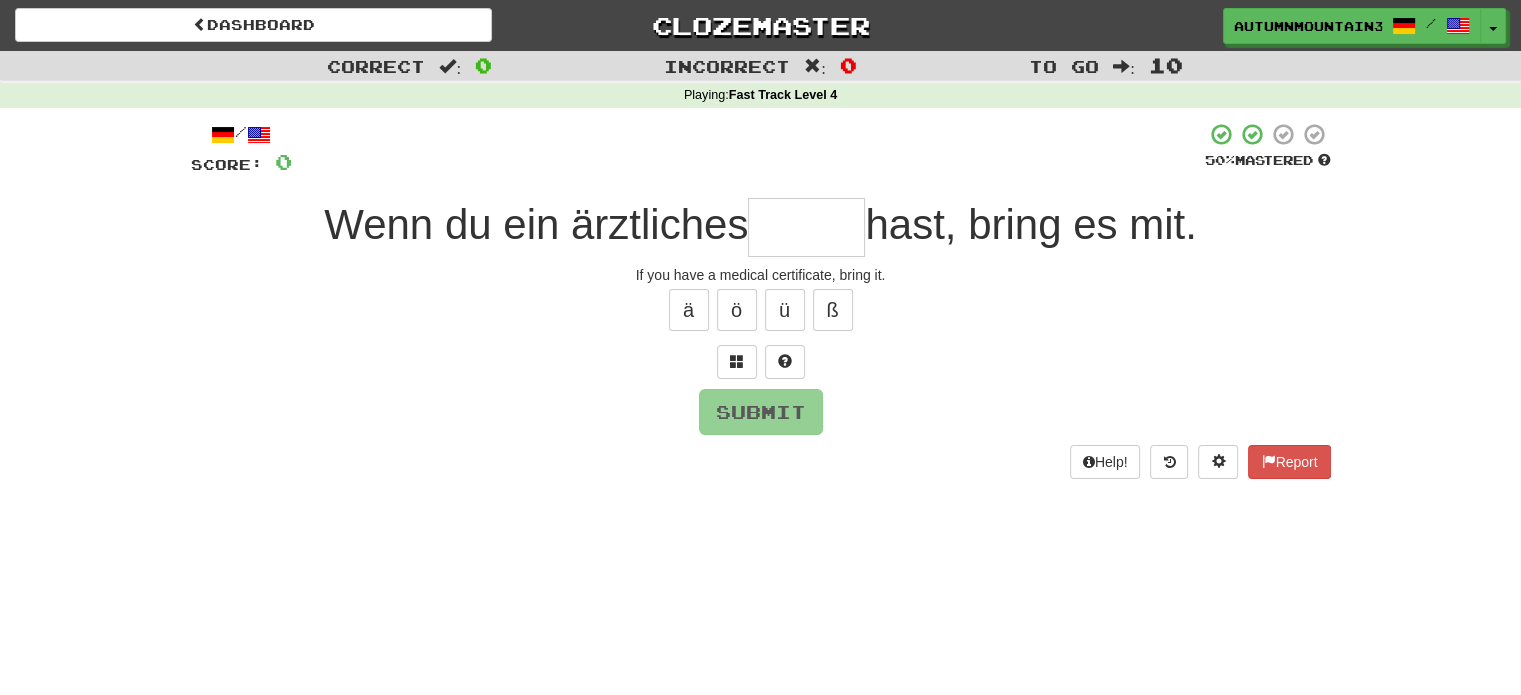 type on "*" 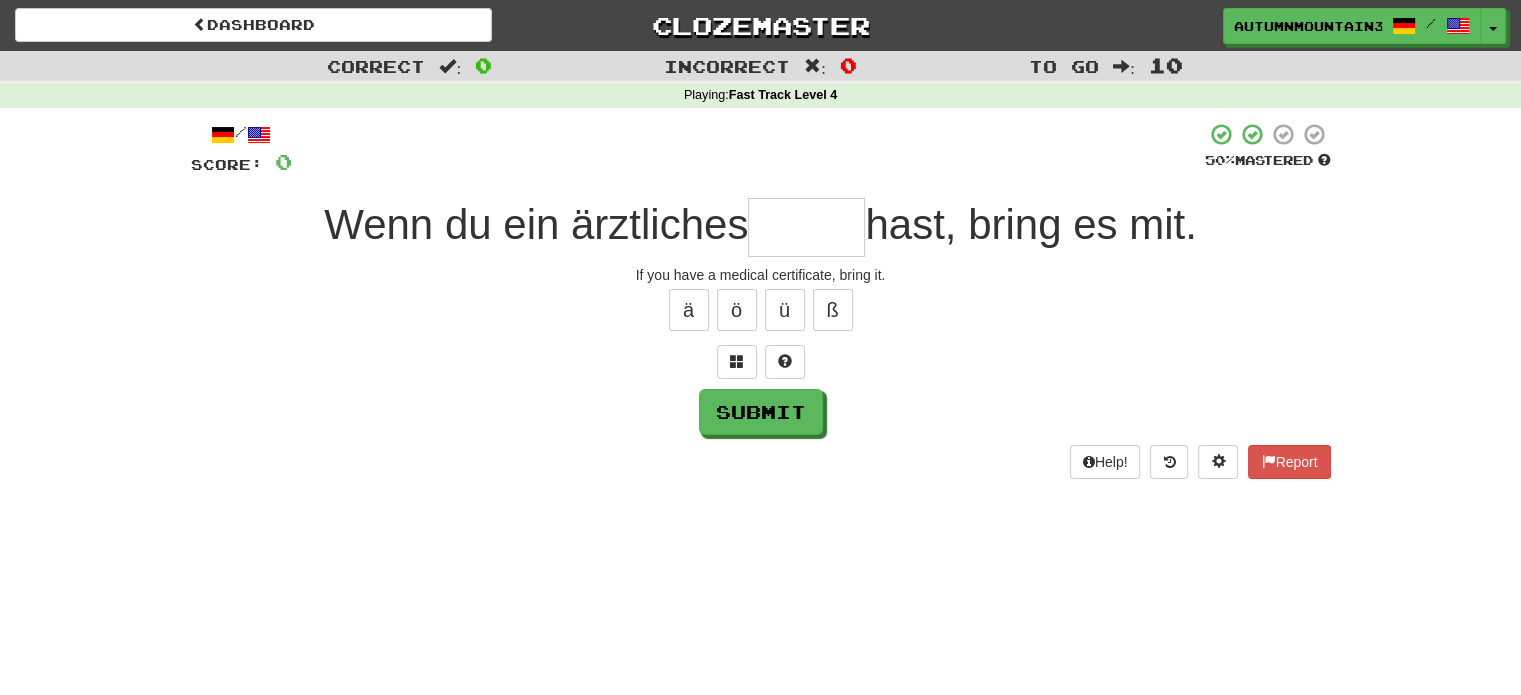 type on "*" 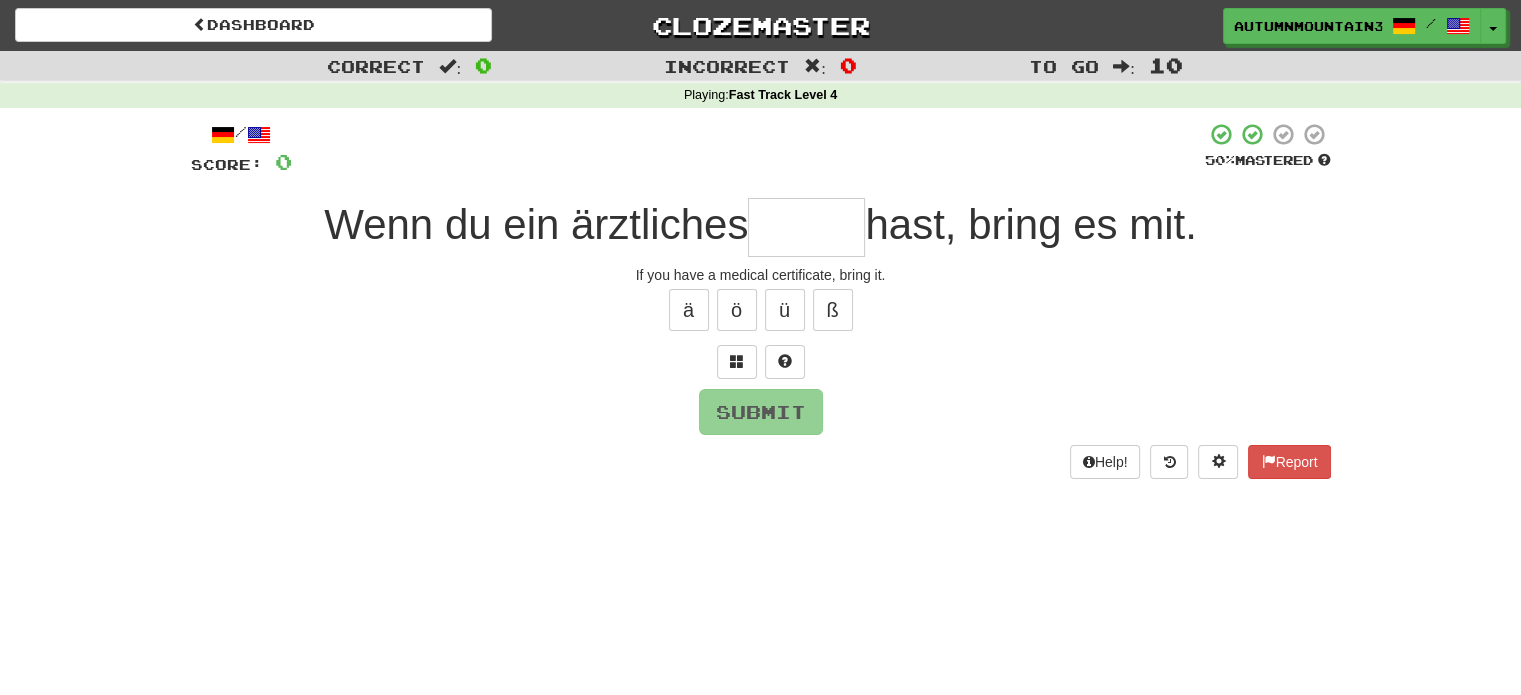 type on "*" 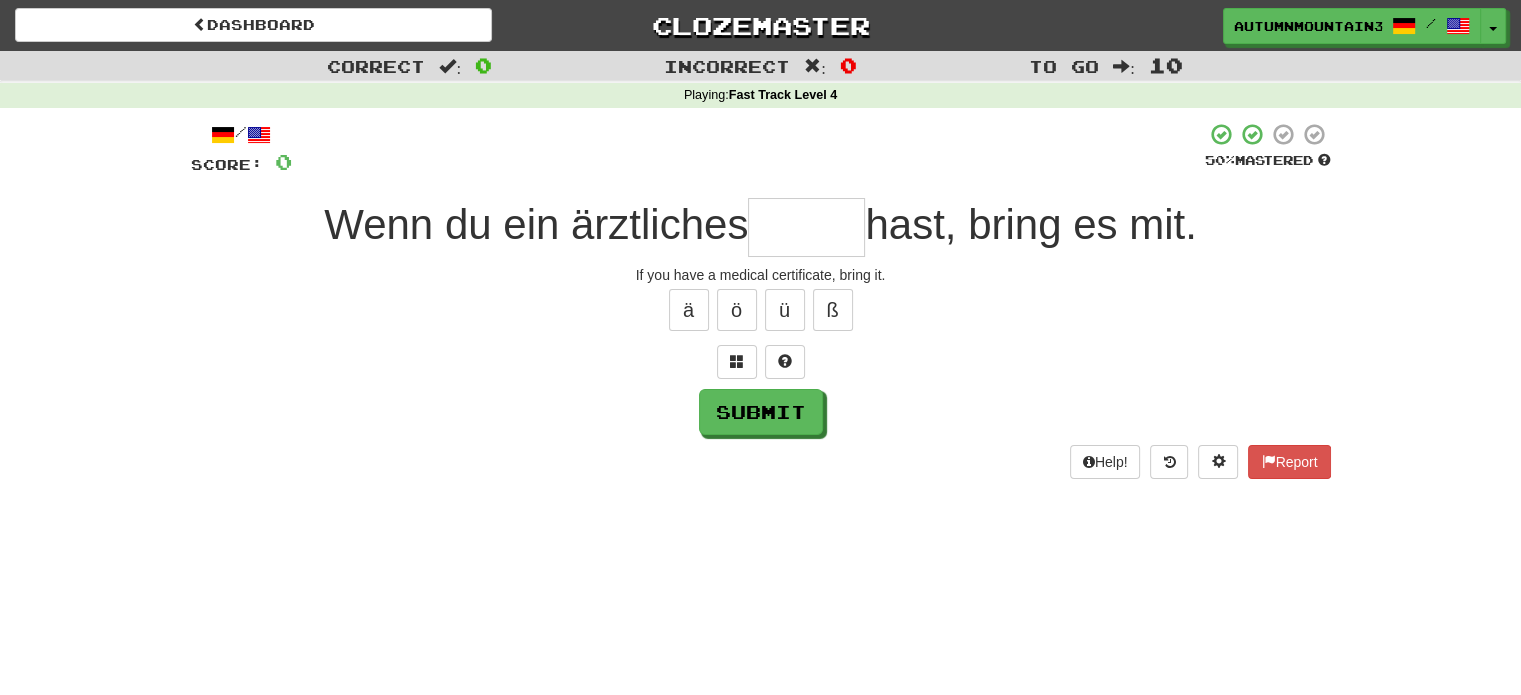 type on "*" 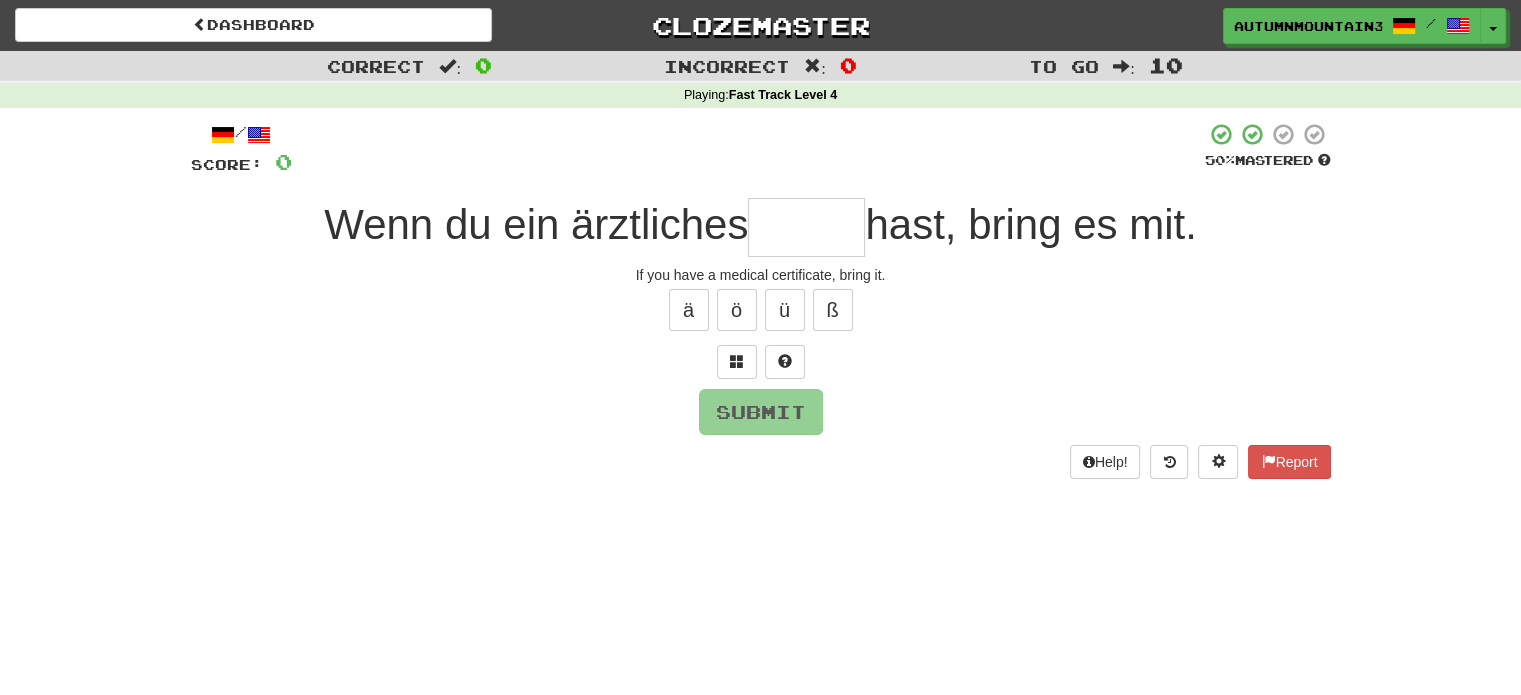 type on "*" 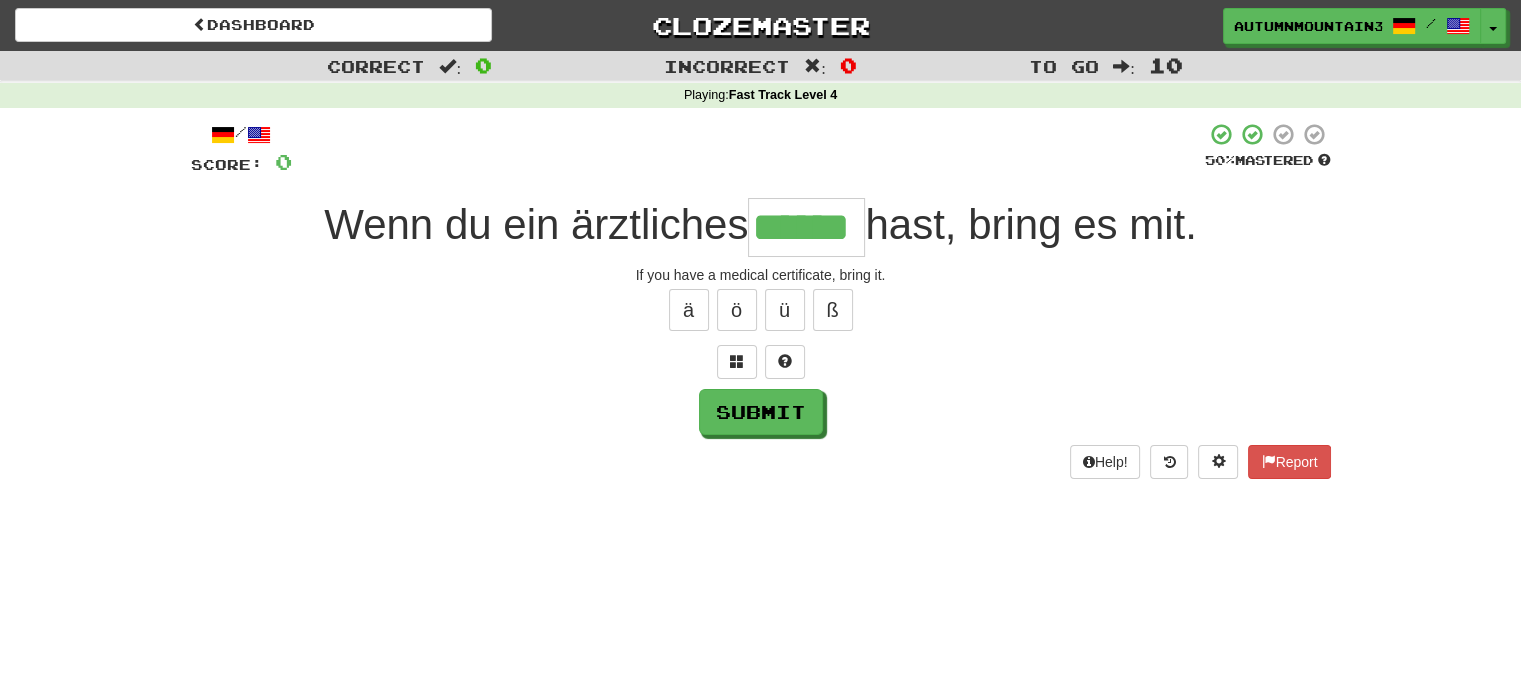 type on "******" 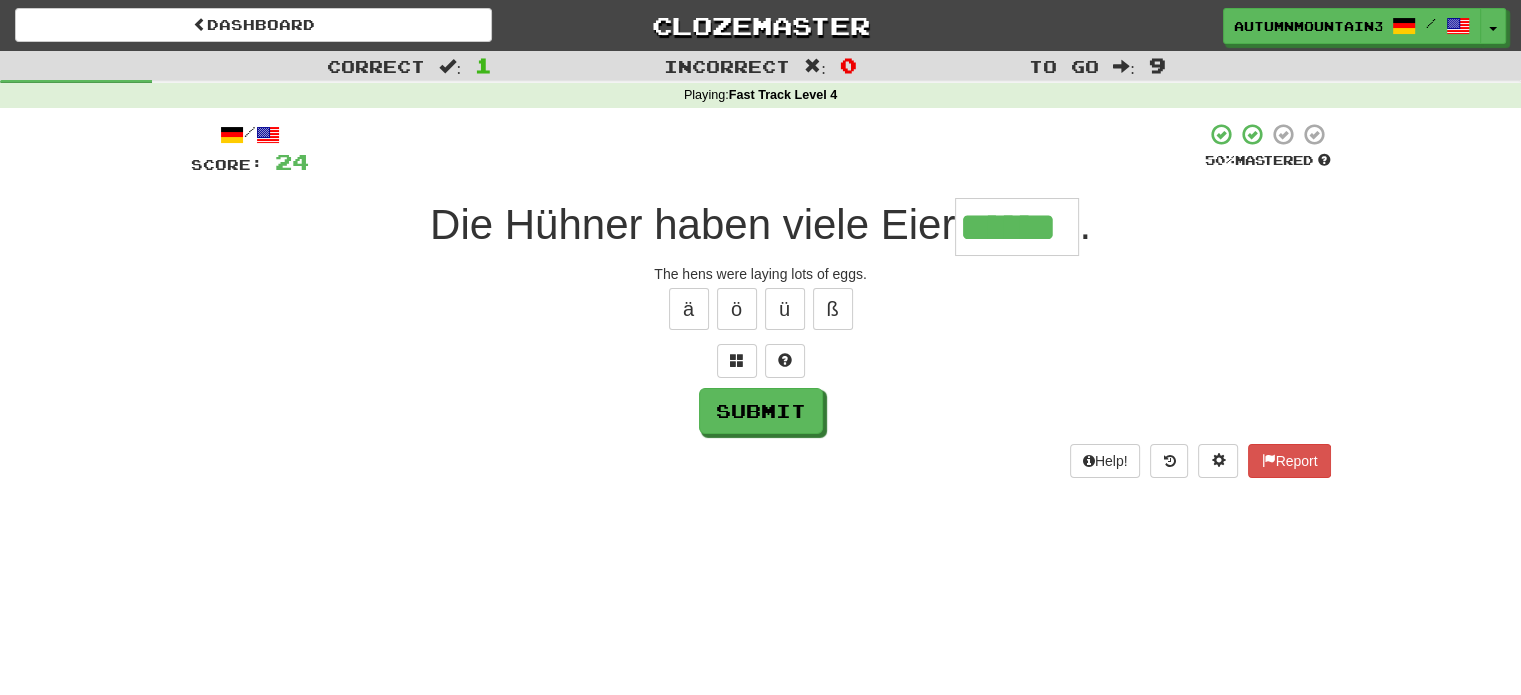 scroll, scrollTop: 0, scrollLeft: 0, axis: both 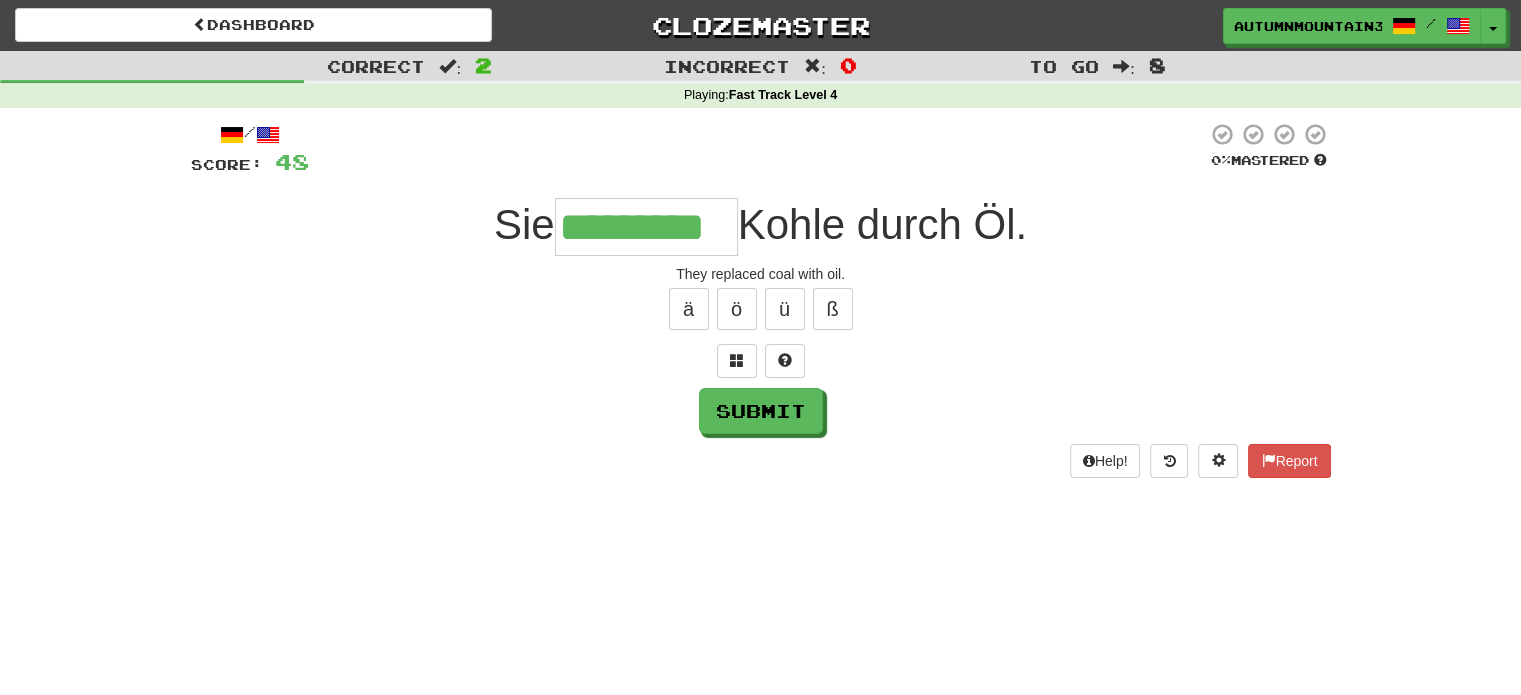 type on "*********" 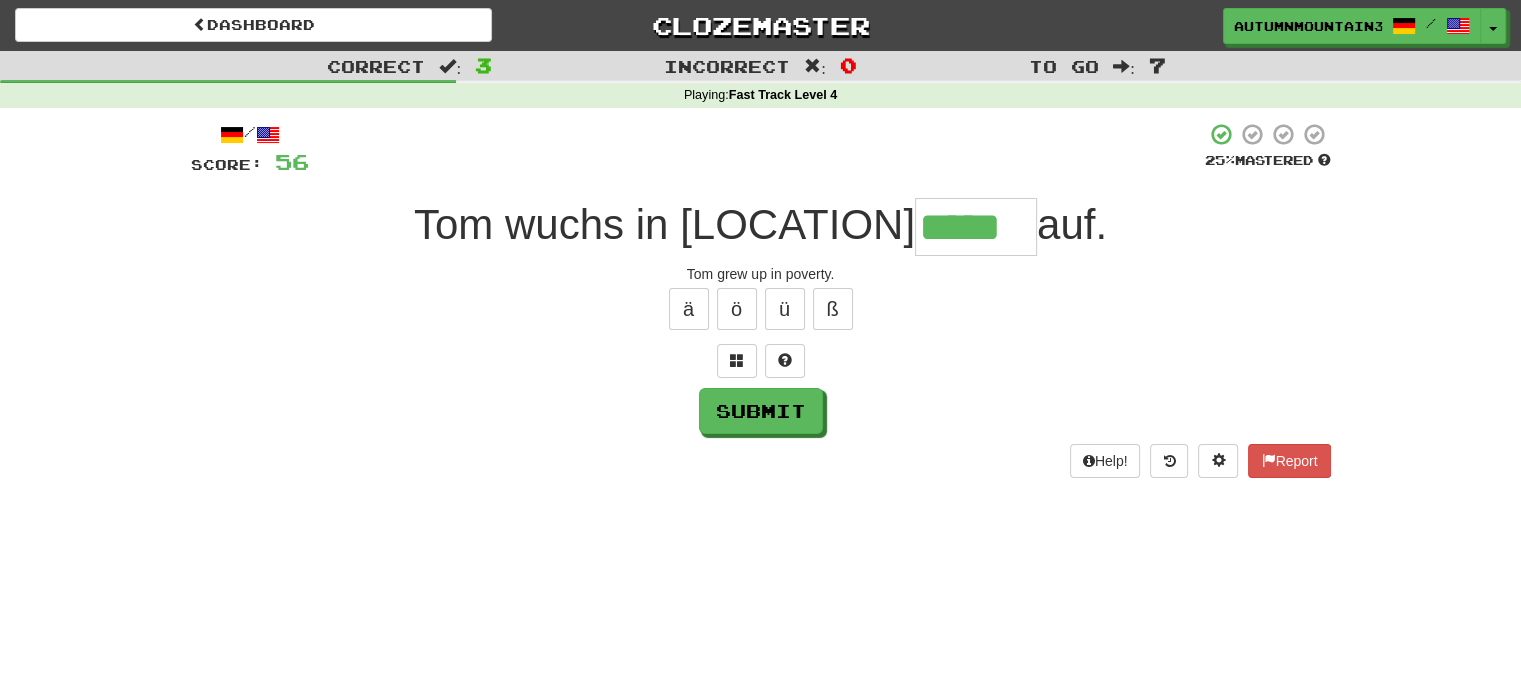 type on "*****" 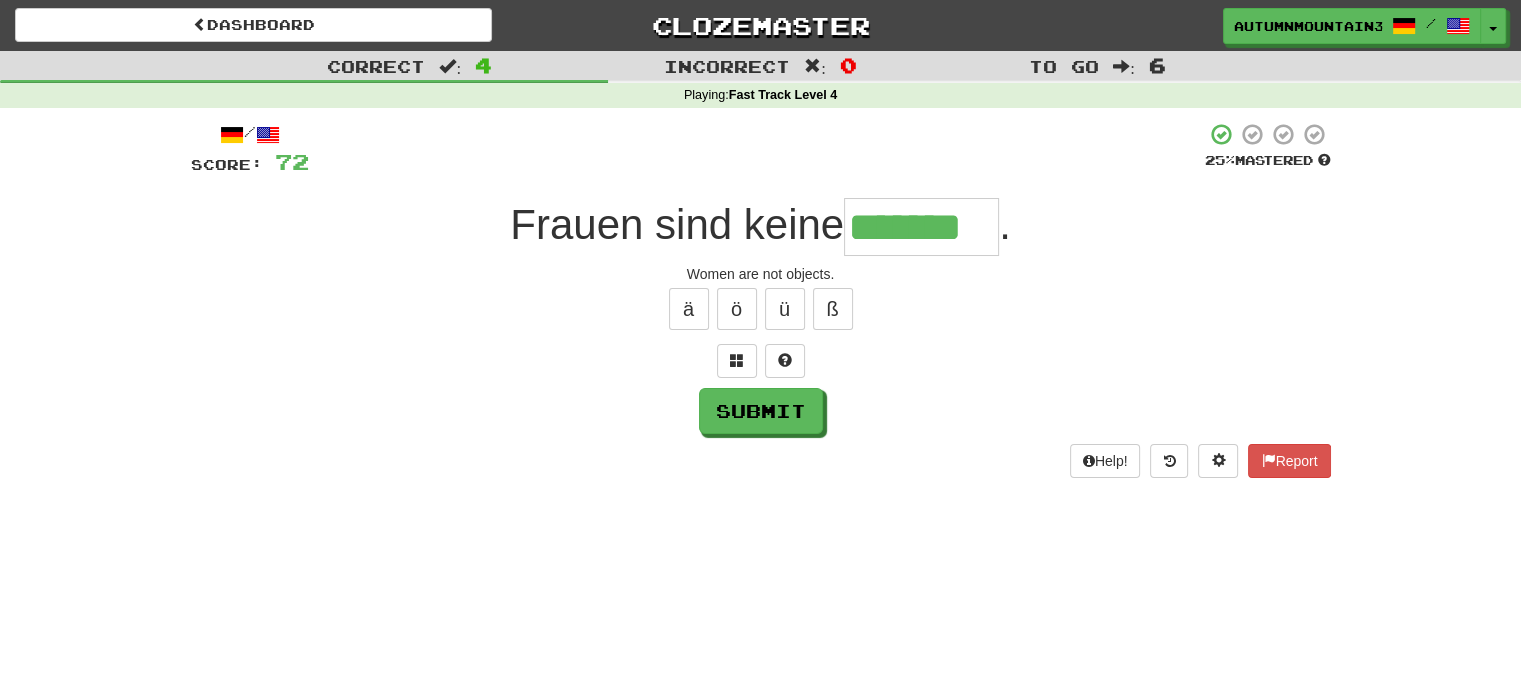 type on "*******" 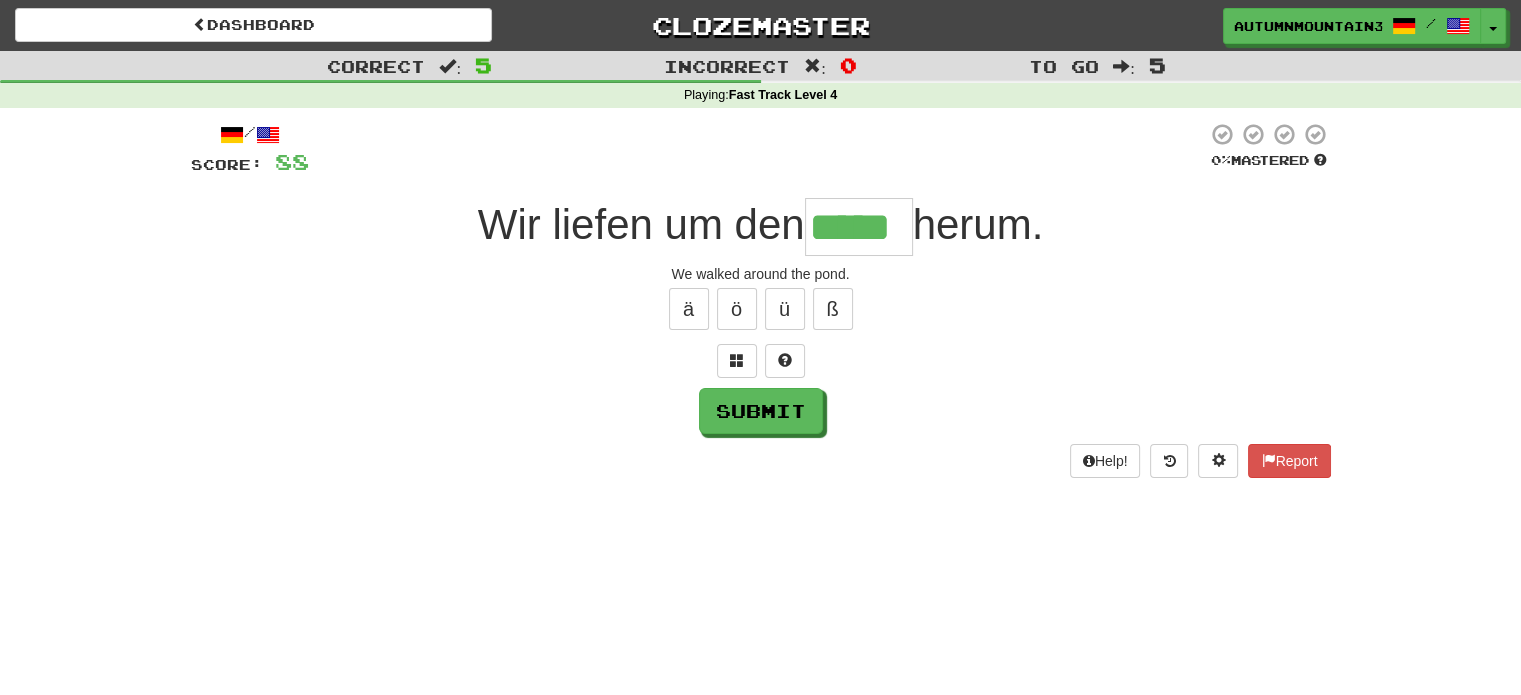 type on "*****" 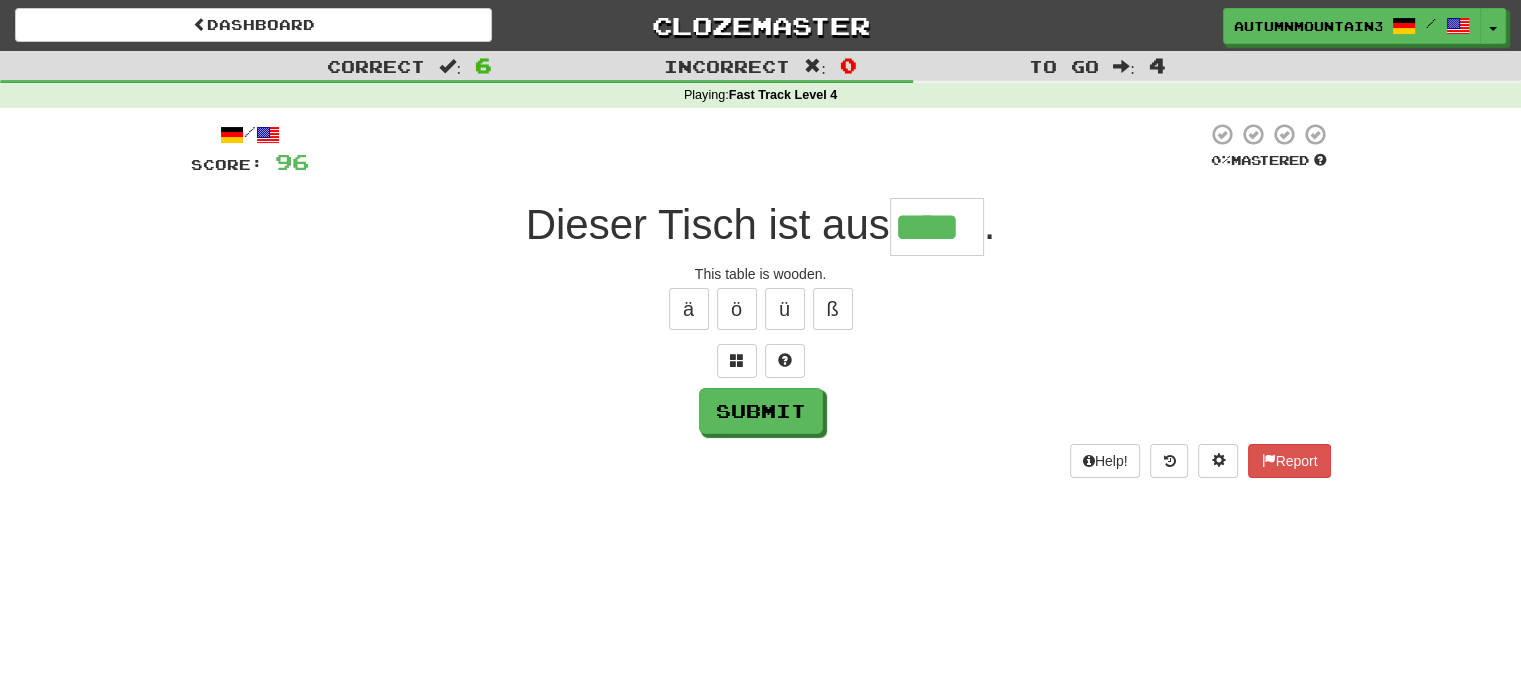 type on "****" 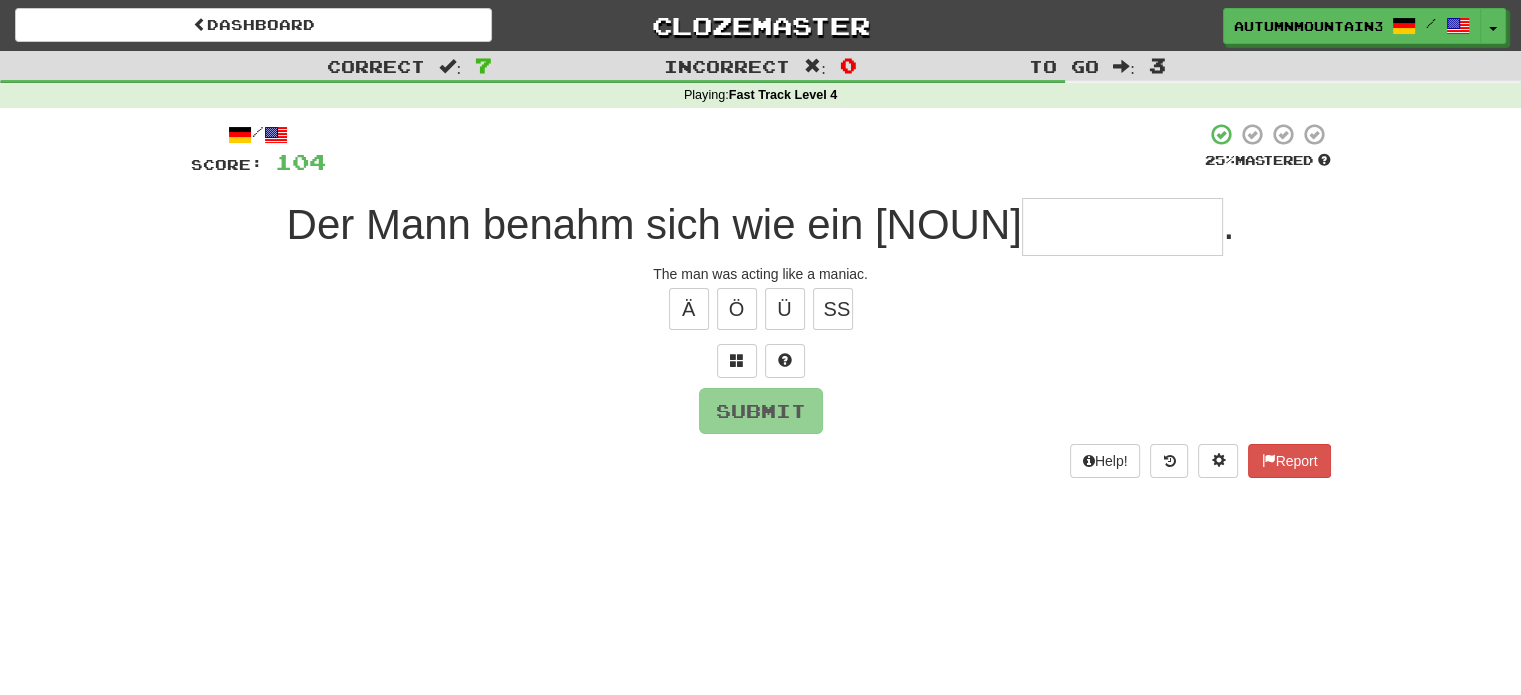 type on "*" 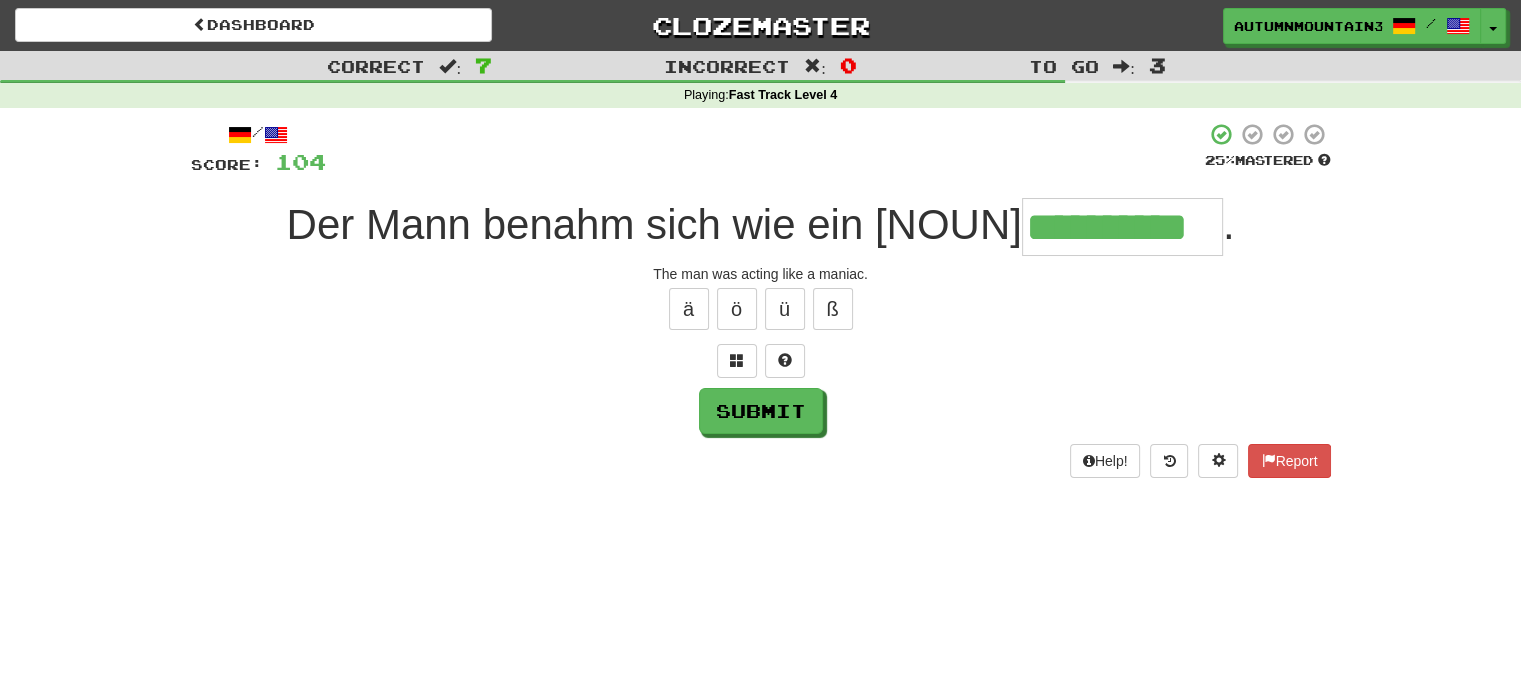 type on "**********" 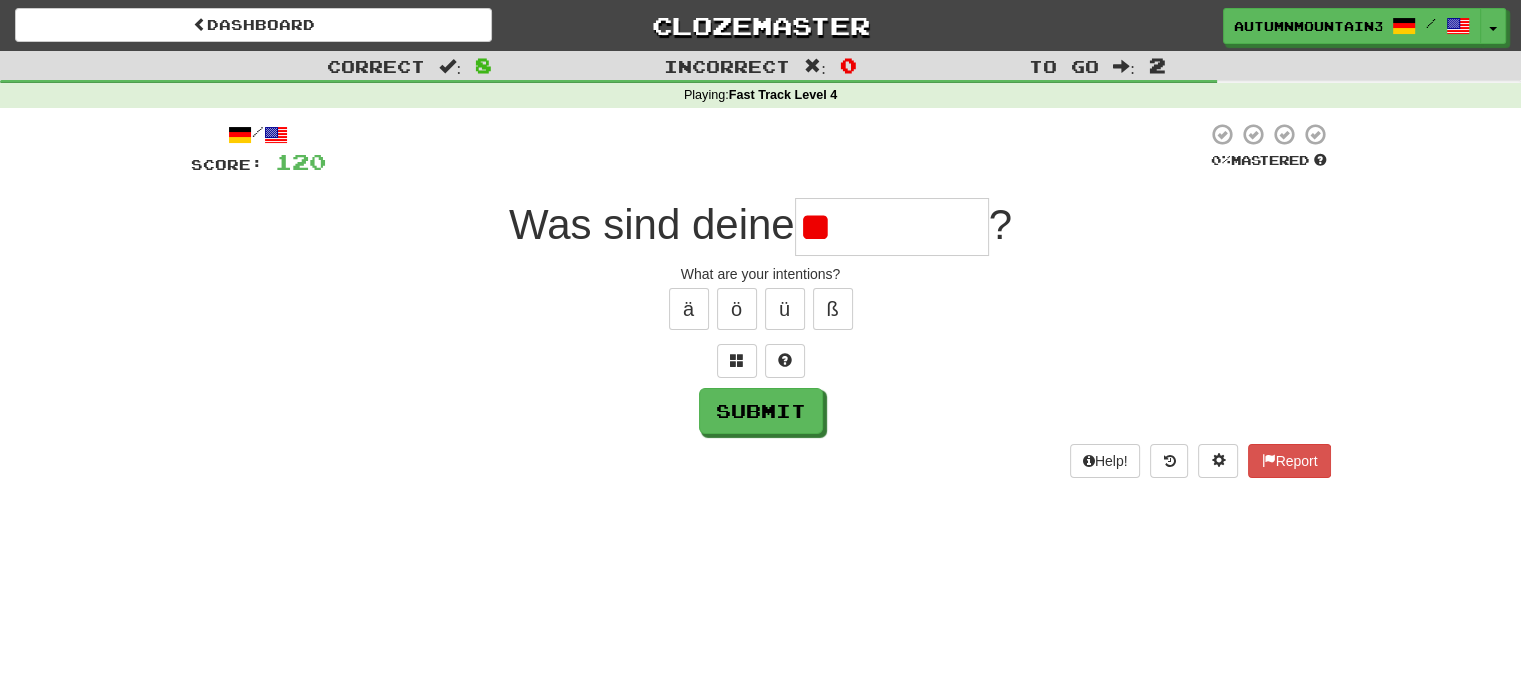 type on "*" 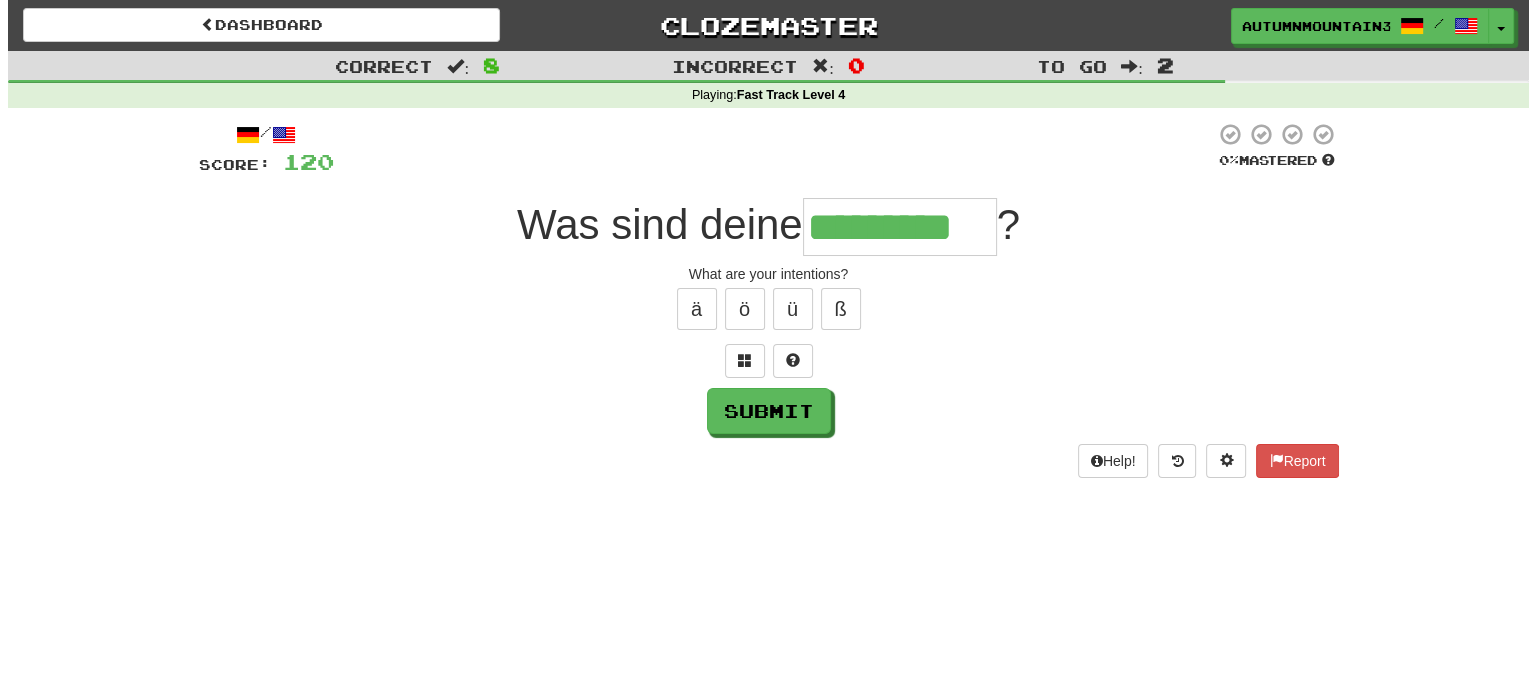 scroll, scrollTop: 0, scrollLeft: 0, axis: both 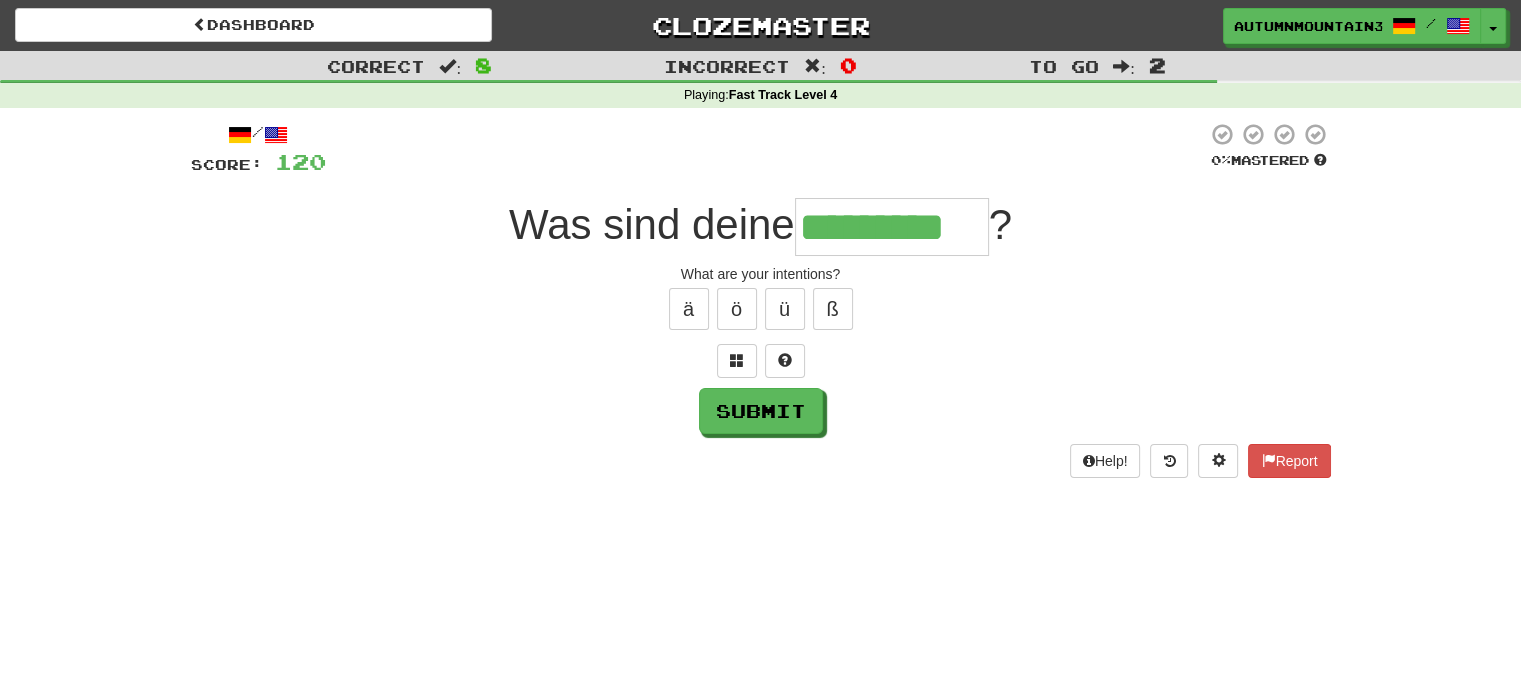 type on "*********" 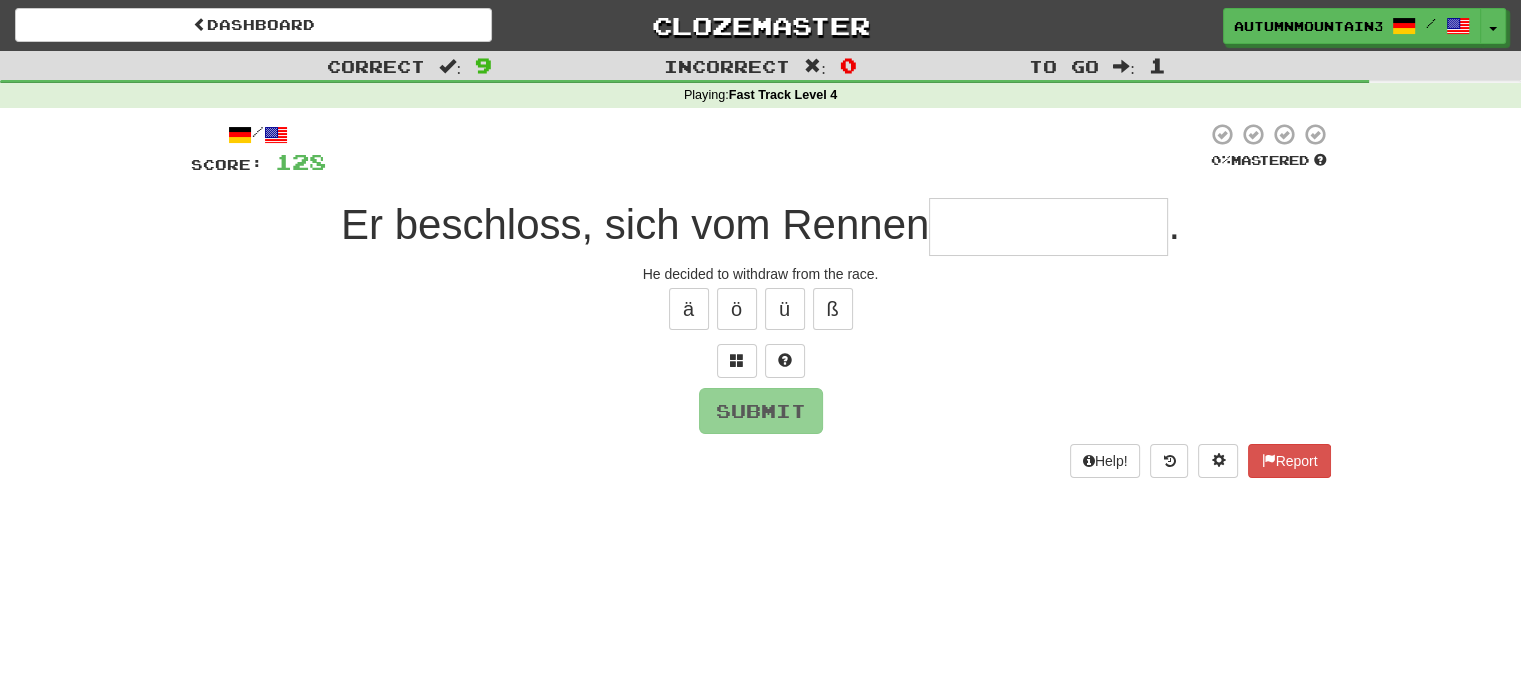 type on "*" 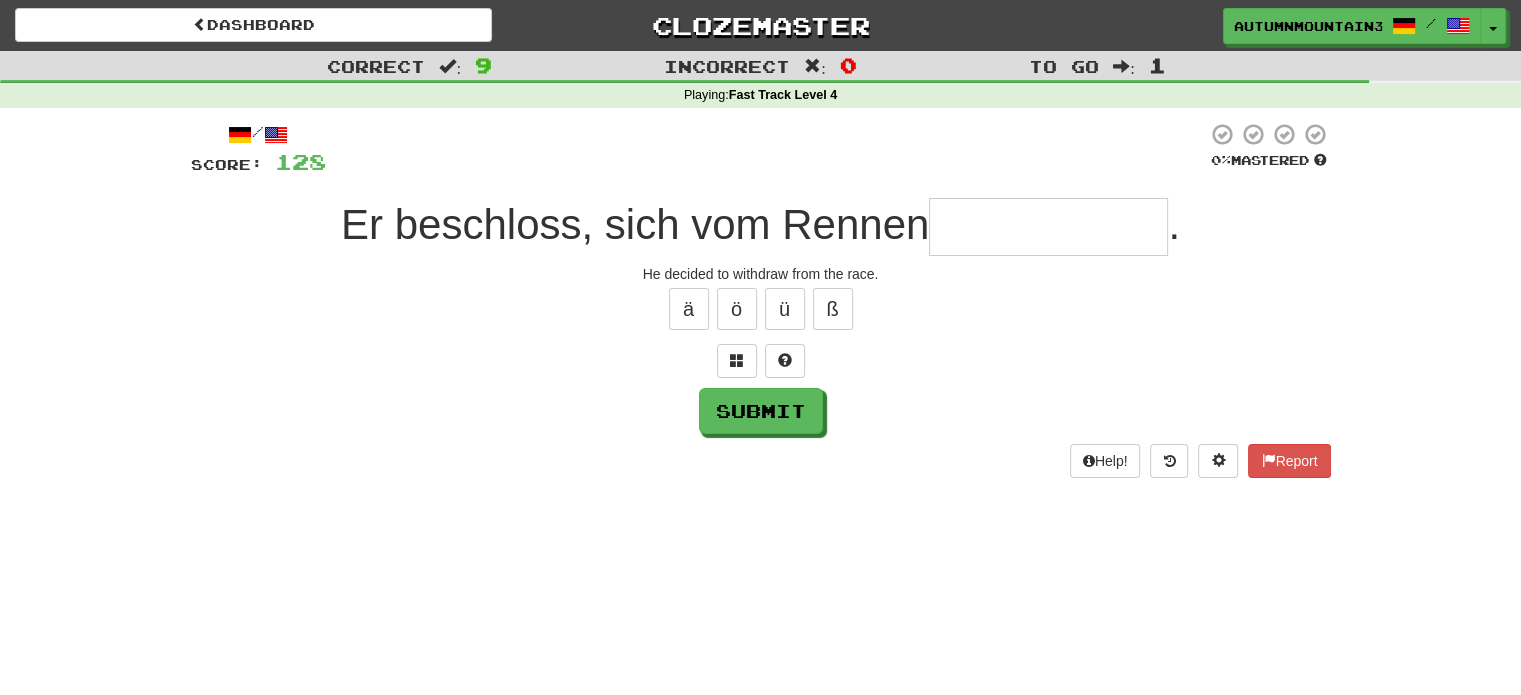 type on "*" 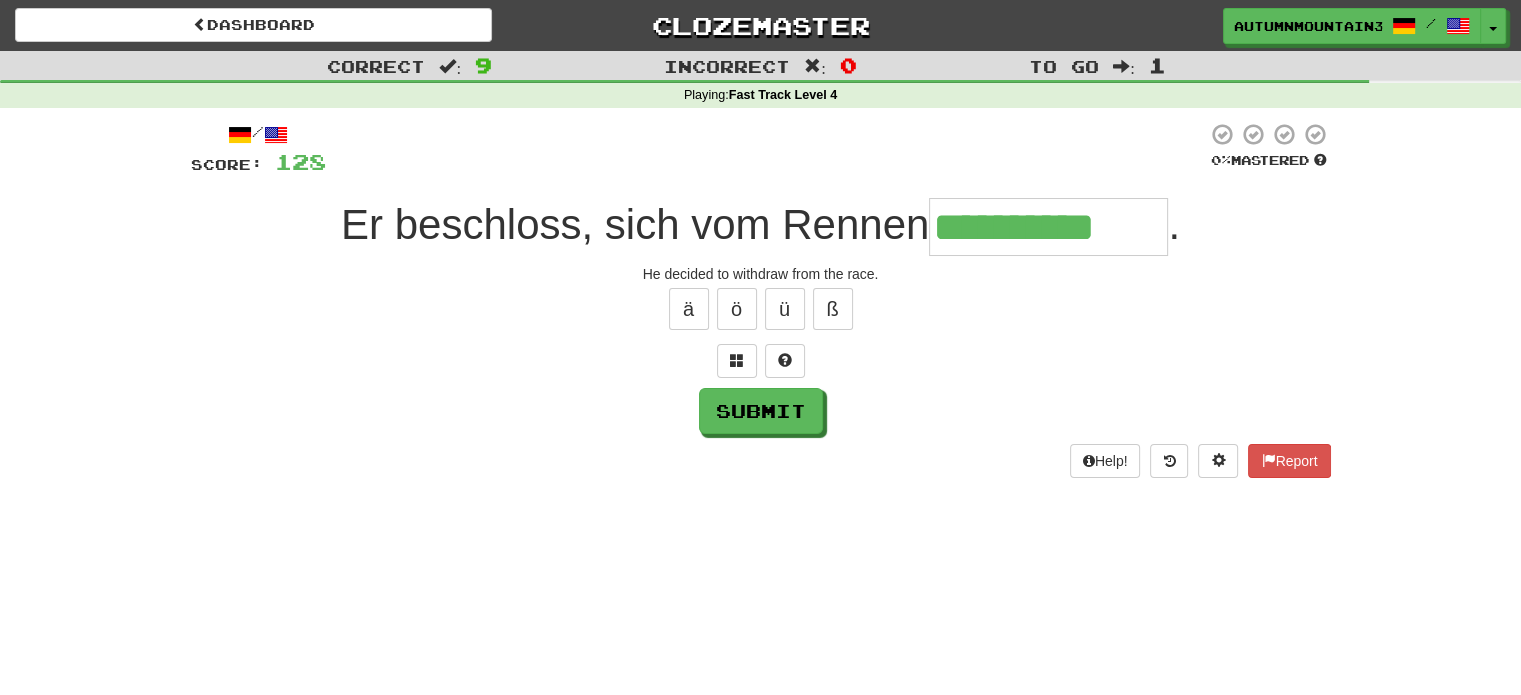 type on "**********" 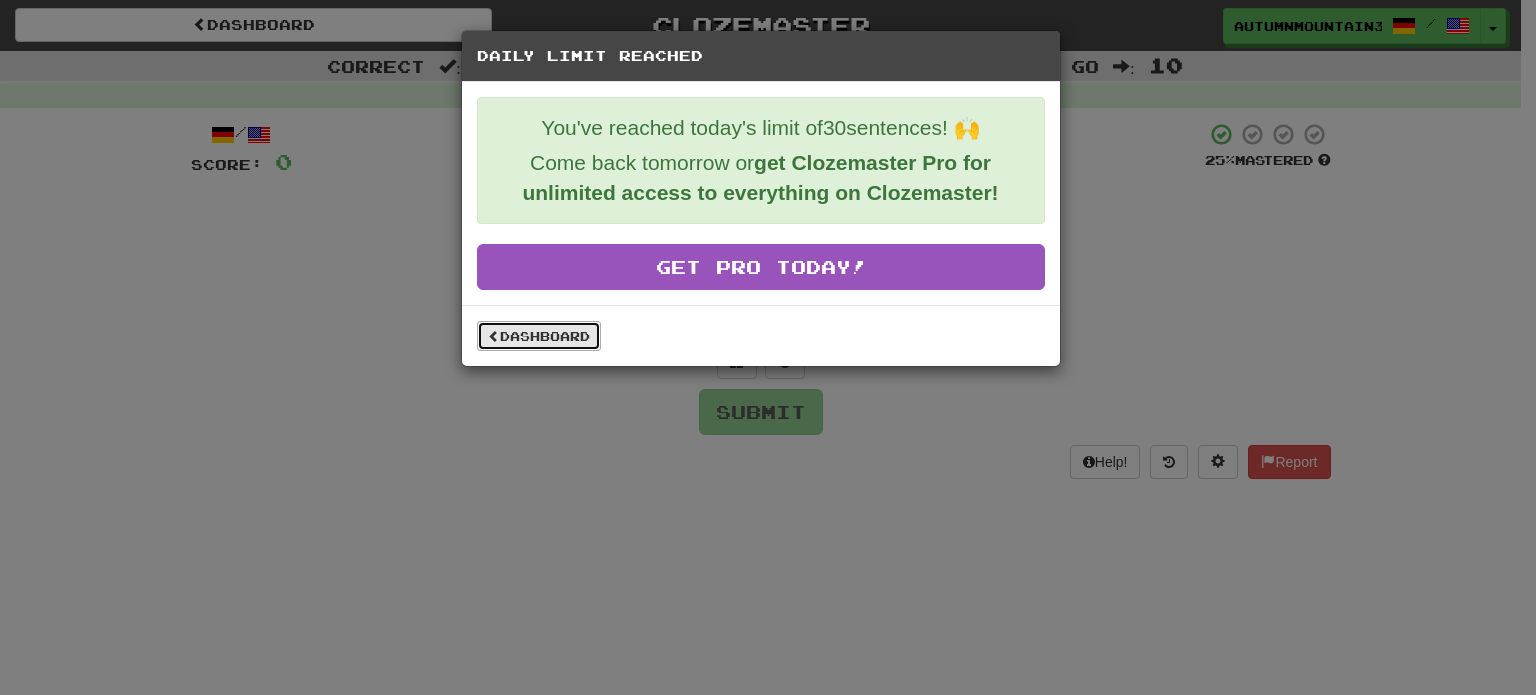 click on "Dashboard" at bounding box center [539, 336] 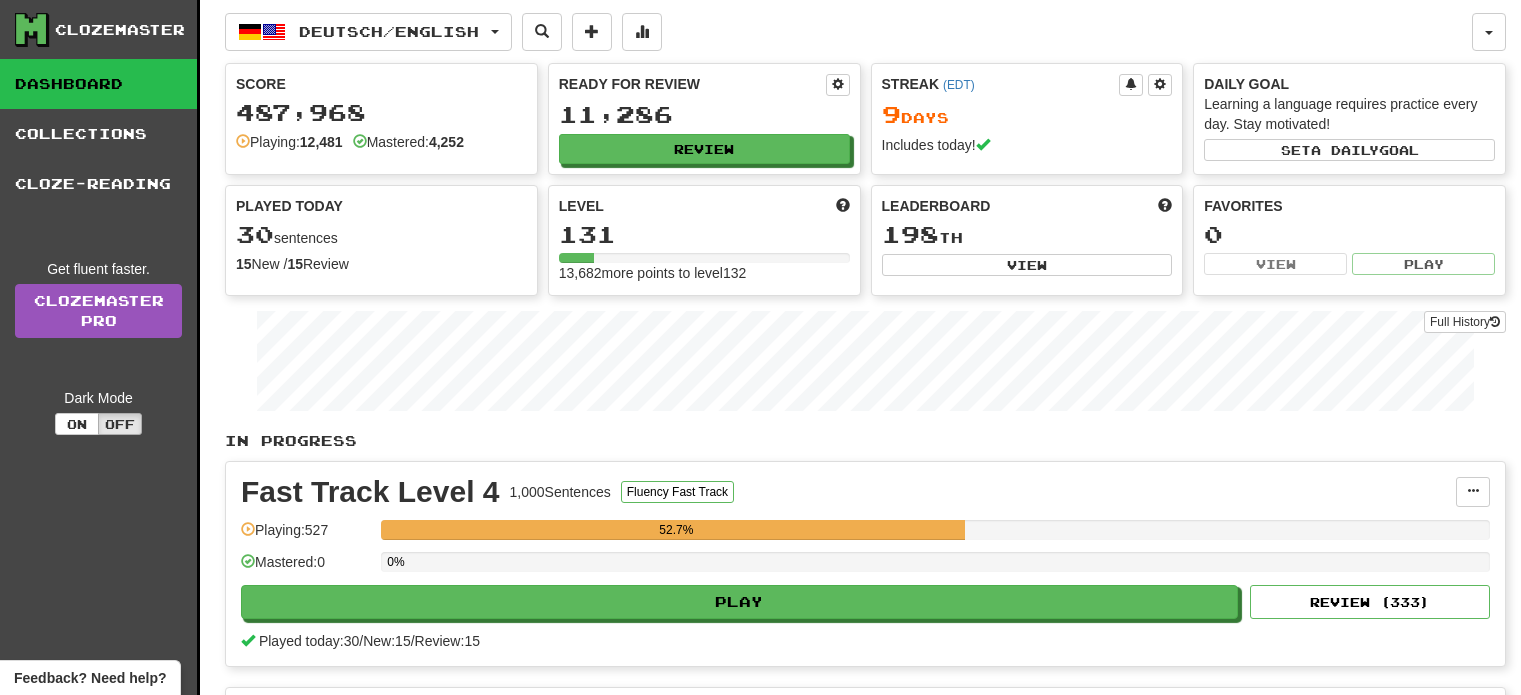 scroll, scrollTop: 0, scrollLeft: 0, axis: both 